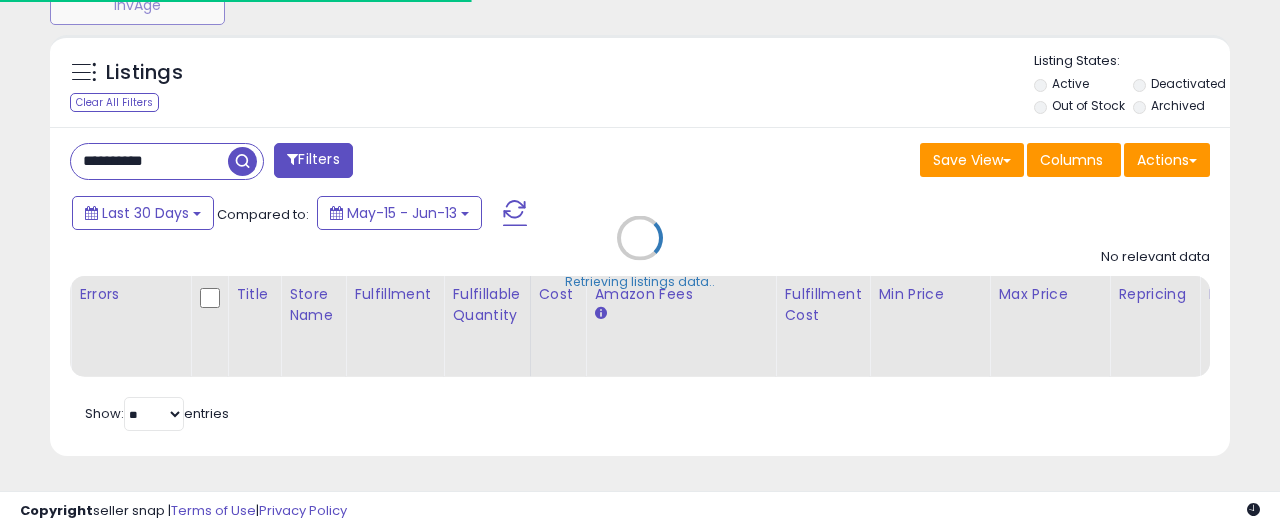 scroll, scrollTop: 746, scrollLeft: 0, axis: vertical 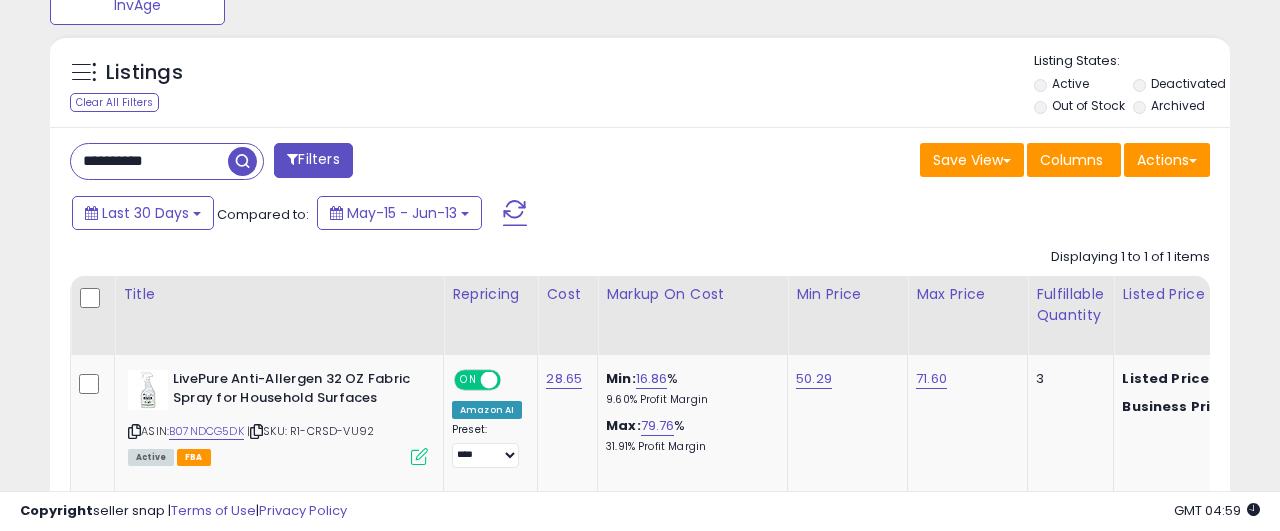click on "**********" at bounding box center (149, 161) 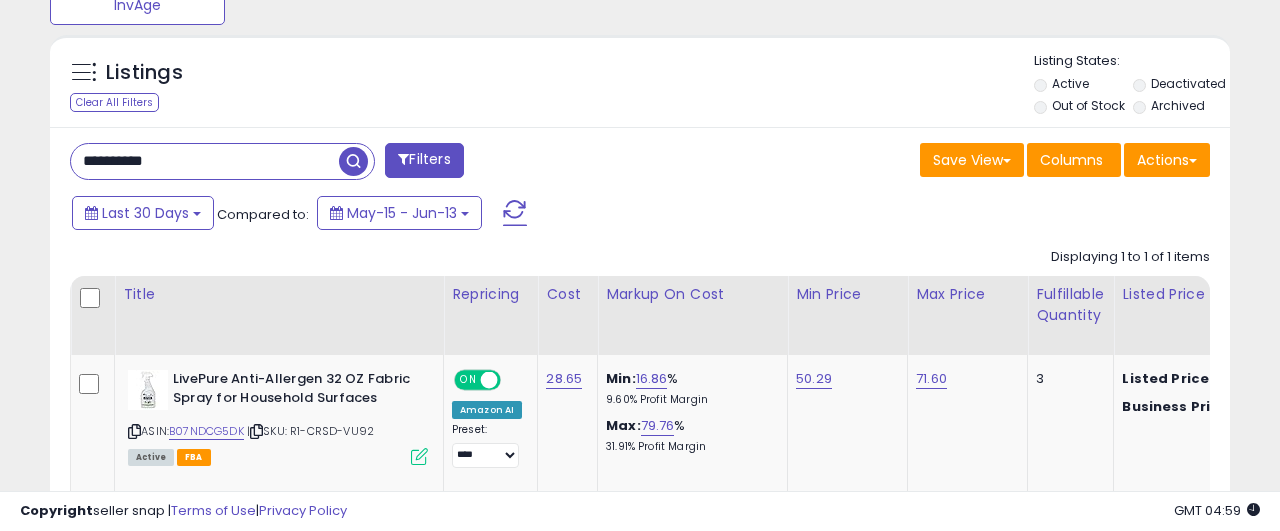 click on "**********" at bounding box center (205, 161) 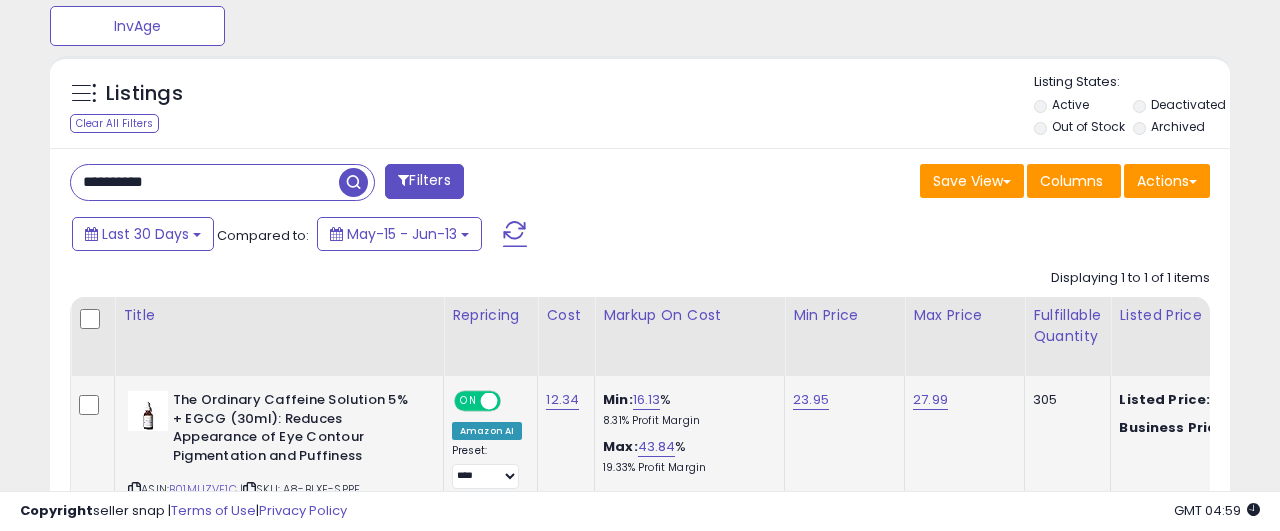 scroll, scrollTop: 999590, scrollLeft: 999317, axis: both 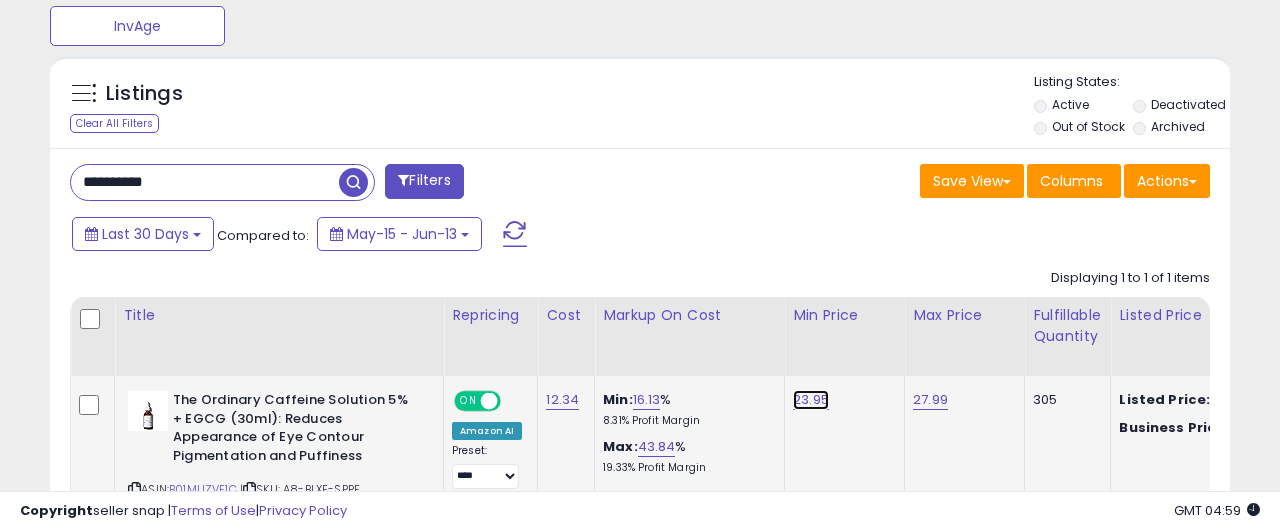 click on "23.95" at bounding box center [811, 400] 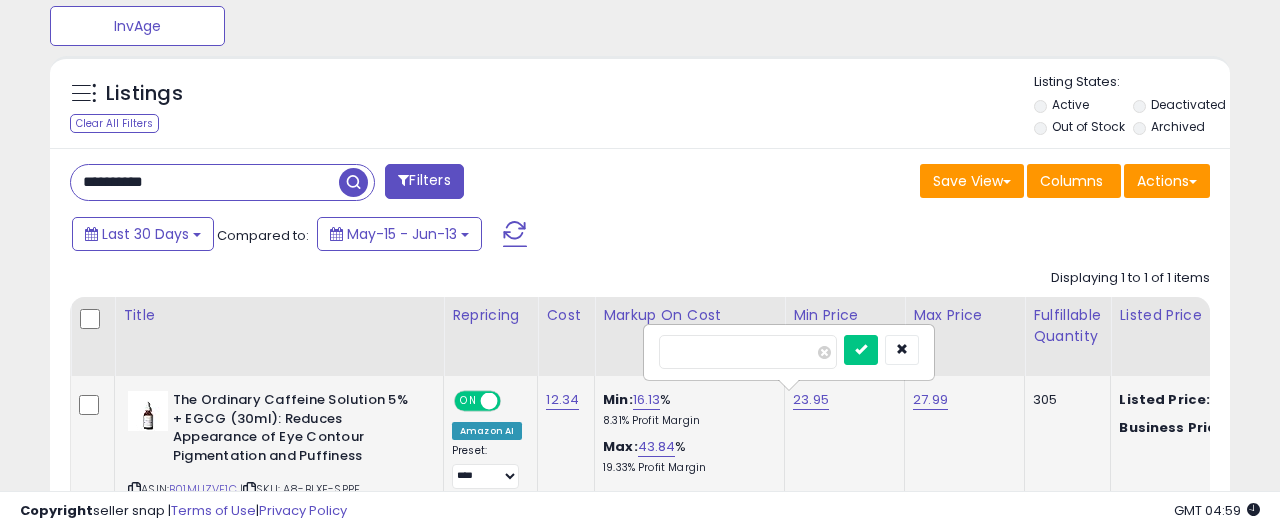 click on "*****" at bounding box center [748, 352] 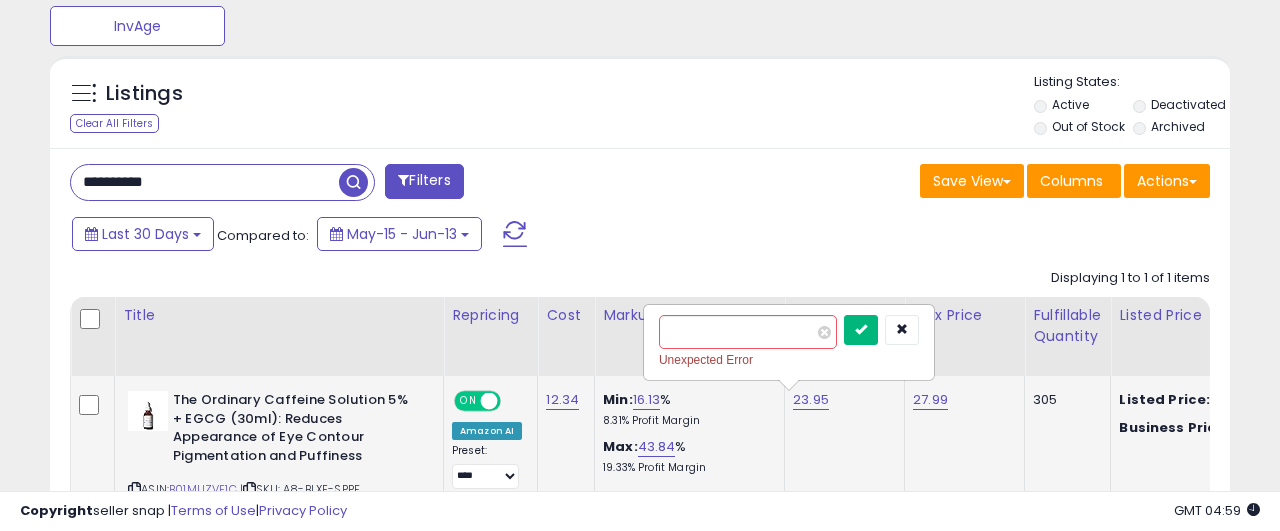 click at bounding box center (861, 330) 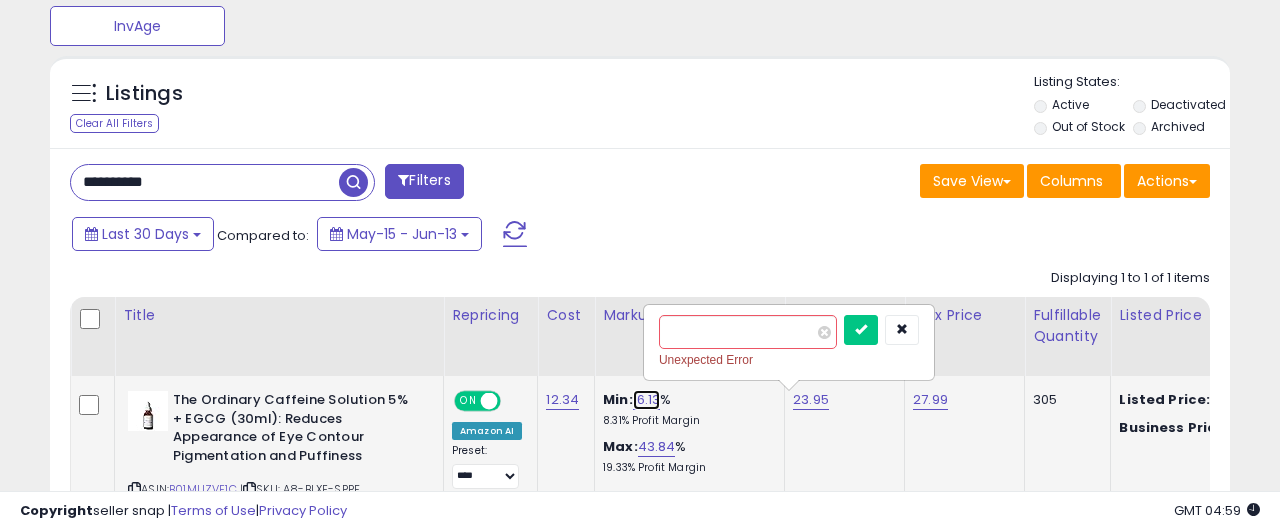 click on "16.13" at bounding box center [647, 400] 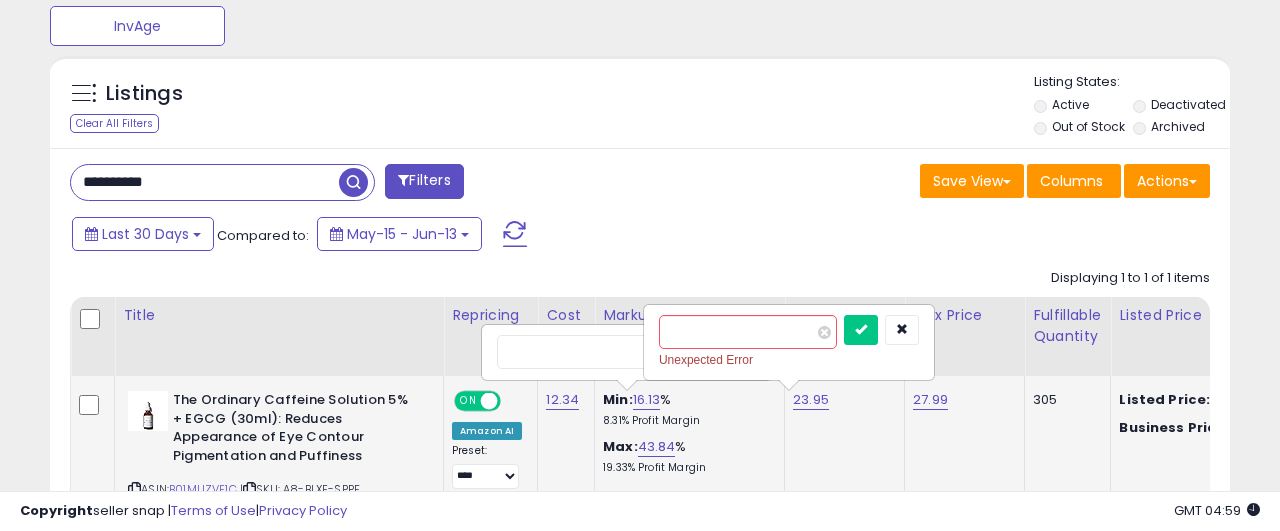 click on "*****" at bounding box center (586, 352) 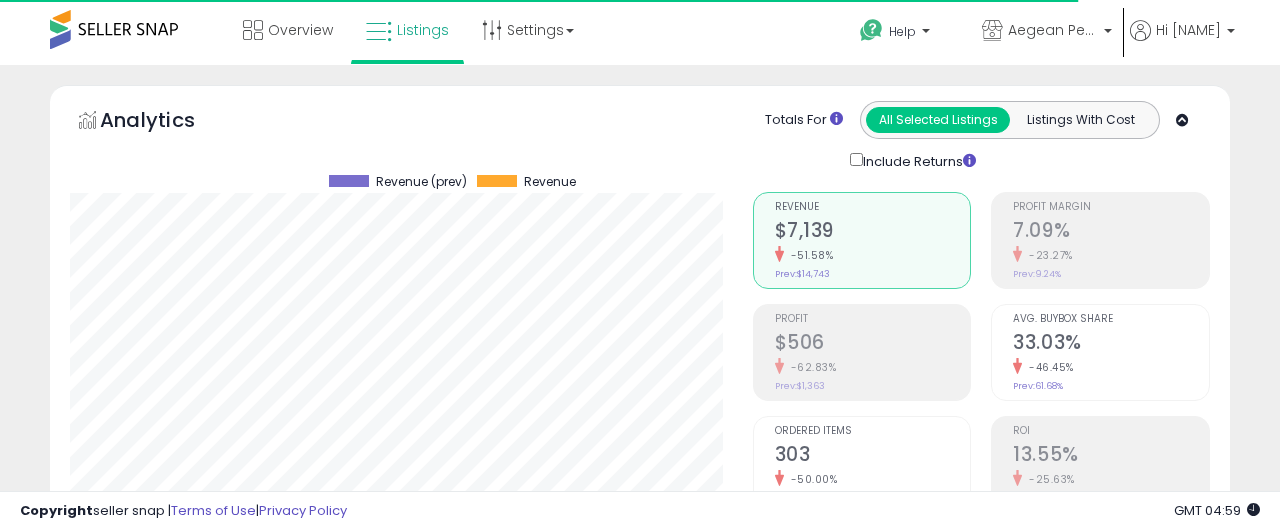 scroll, scrollTop: 725, scrollLeft: 0, axis: vertical 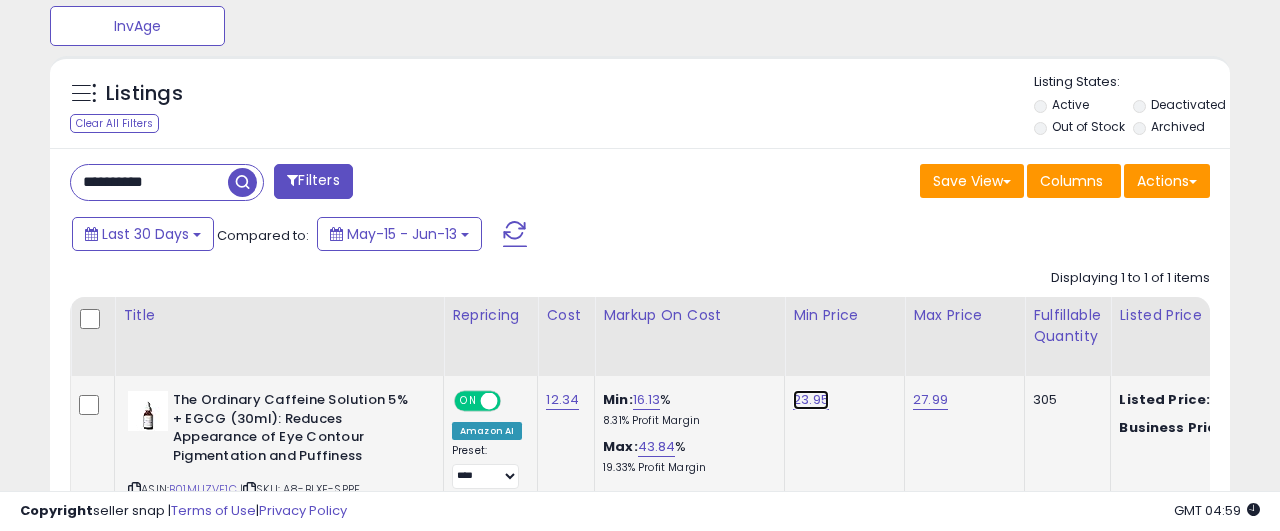 click on "23.95" at bounding box center [811, 400] 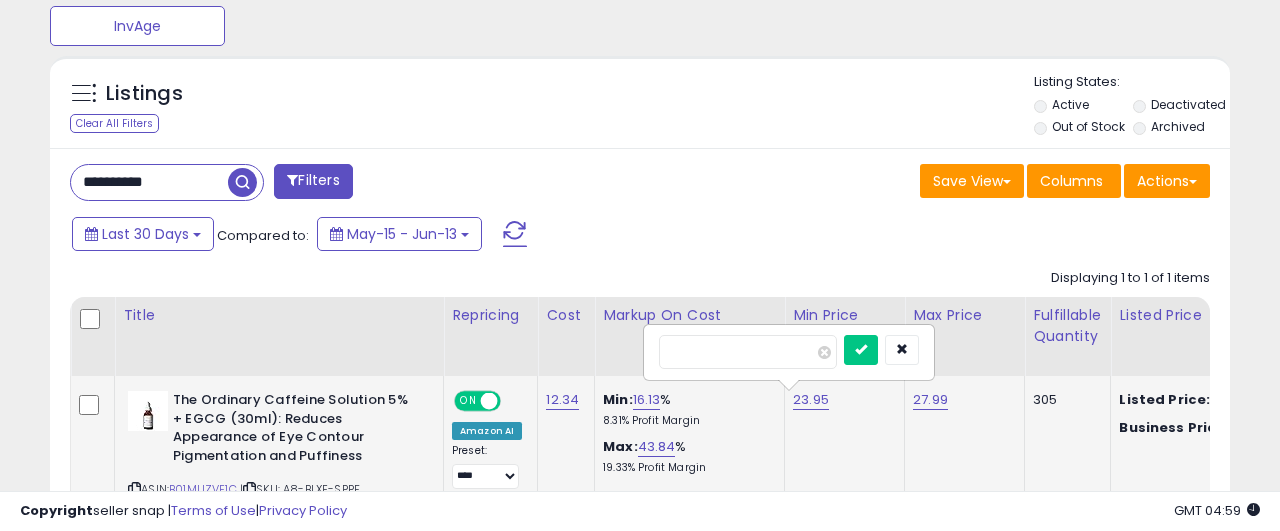 click on "*****" at bounding box center [748, 352] 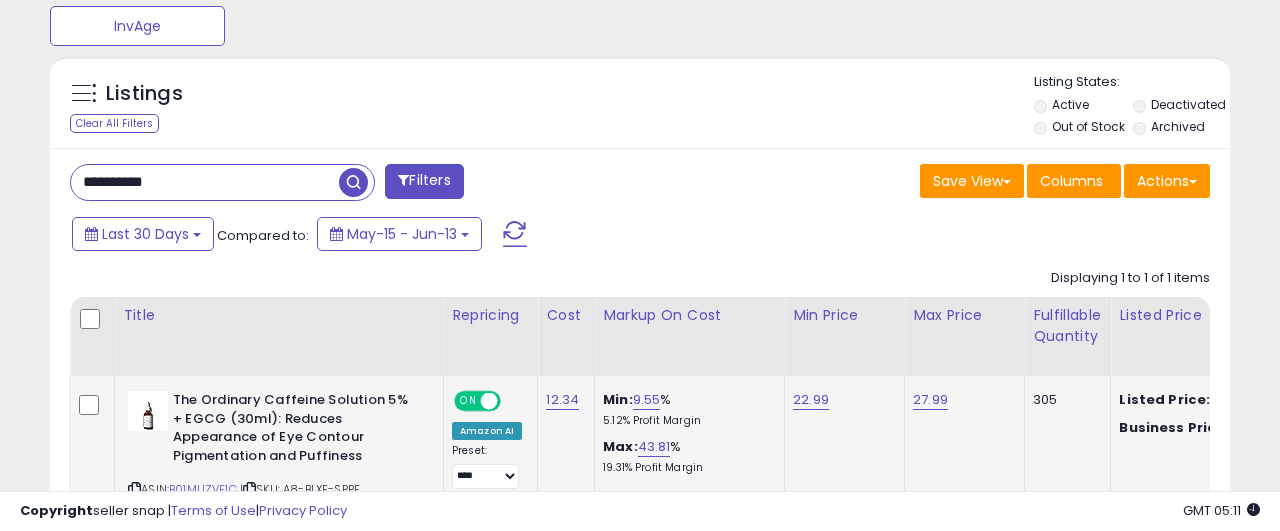 click on "**********" at bounding box center [205, 182] 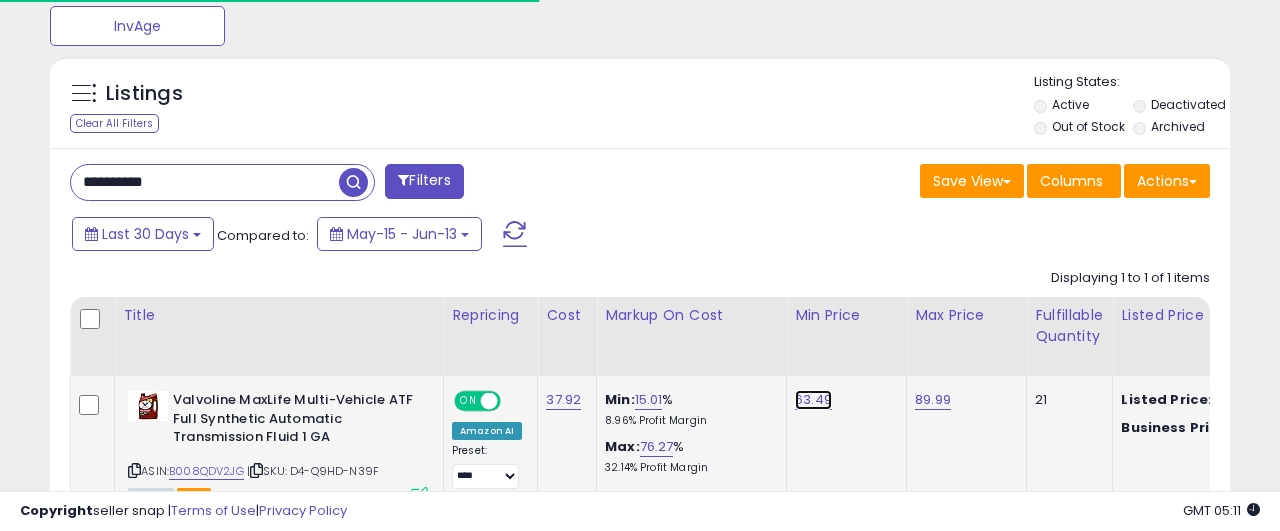 click on "63.49" at bounding box center (813, 400) 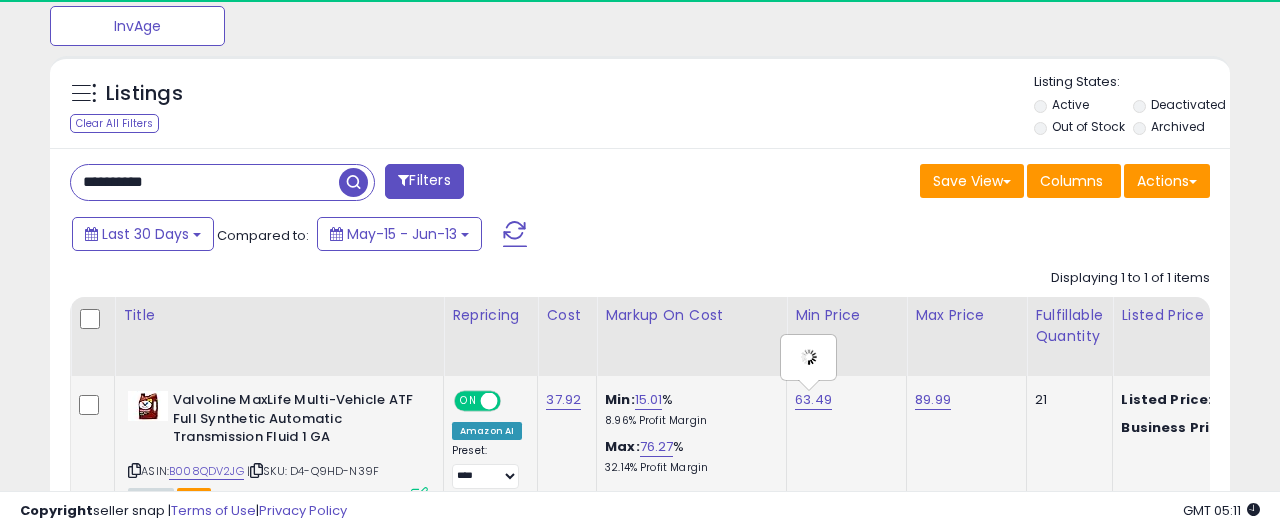 scroll, scrollTop: 999590, scrollLeft: 999317, axis: both 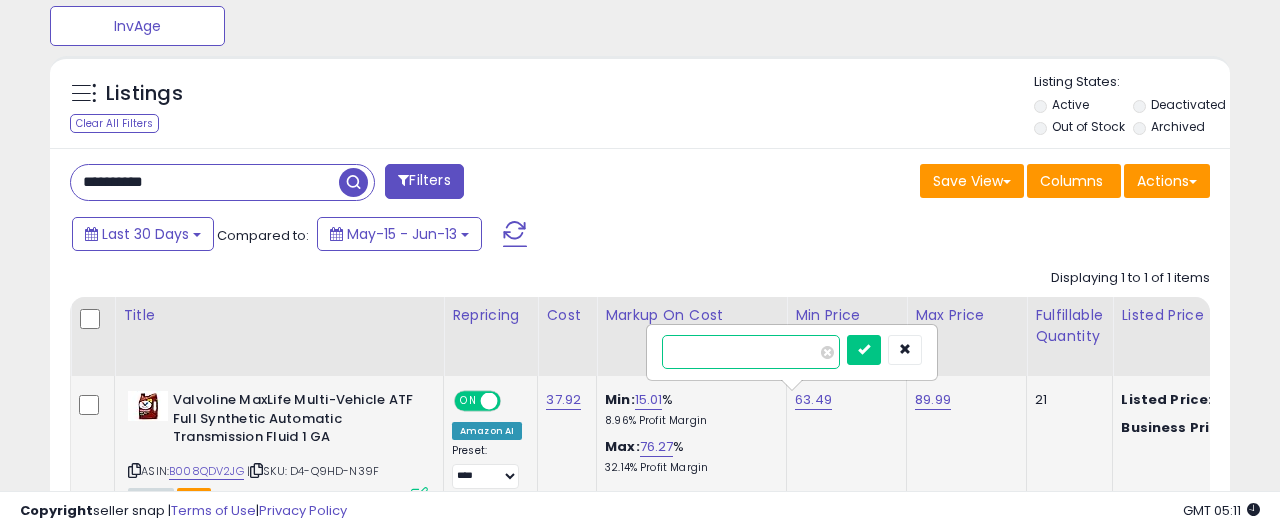 click on "*****" at bounding box center (751, 352) 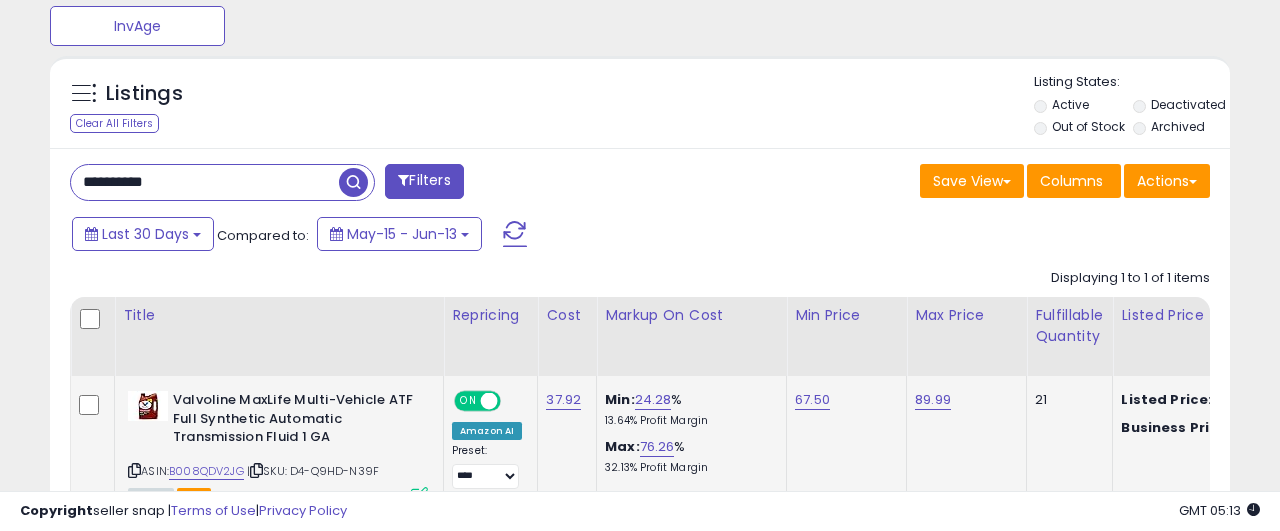 click on "**********" at bounding box center [205, 182] 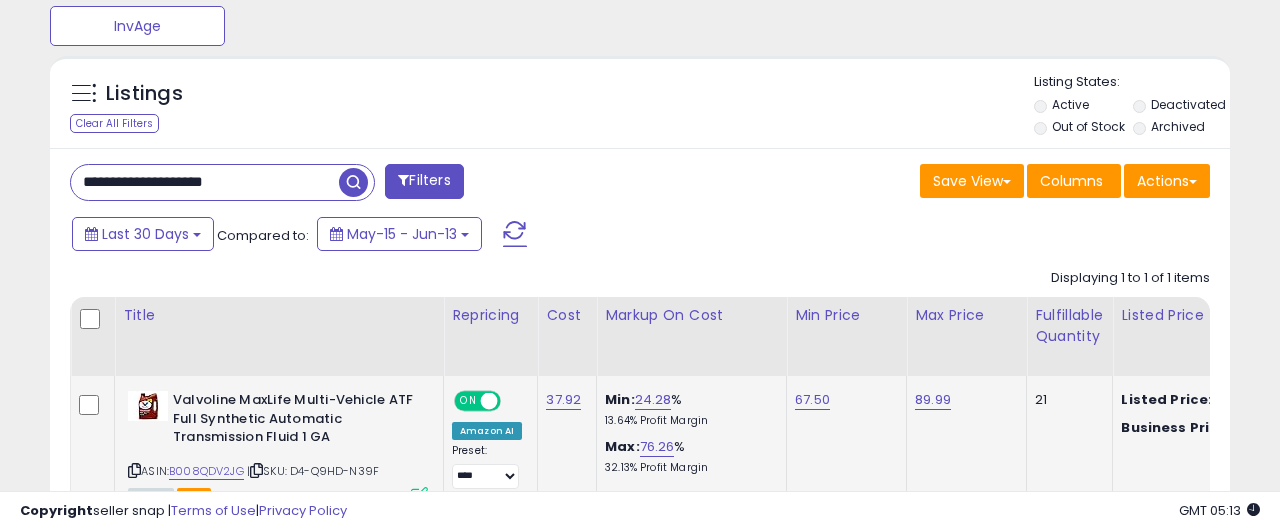 click at bounding box center (353, 182) 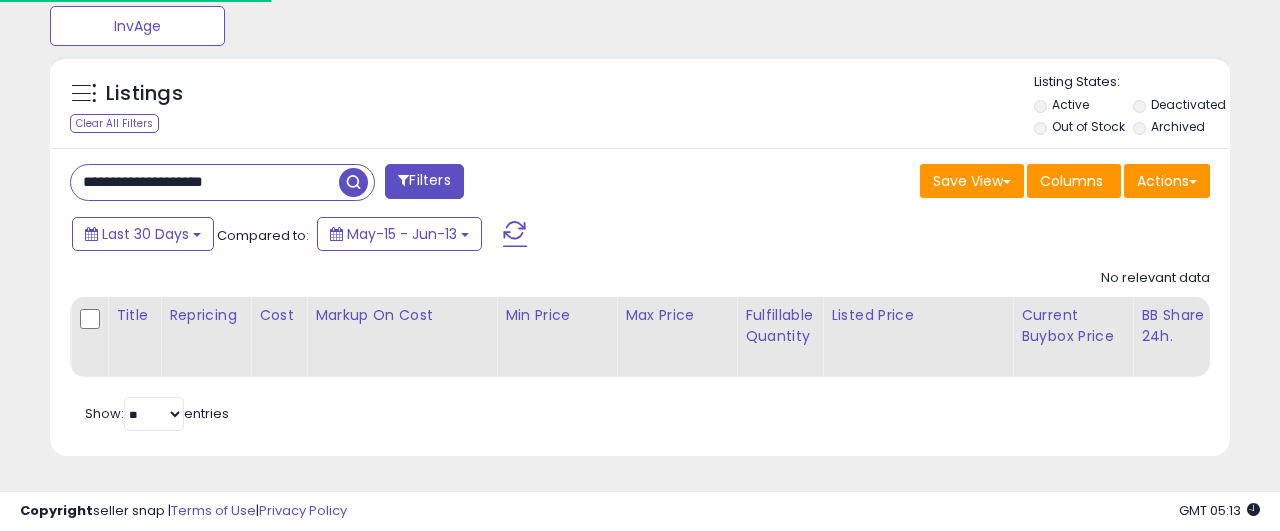 click on "**********" at bounding box center [205, 182] 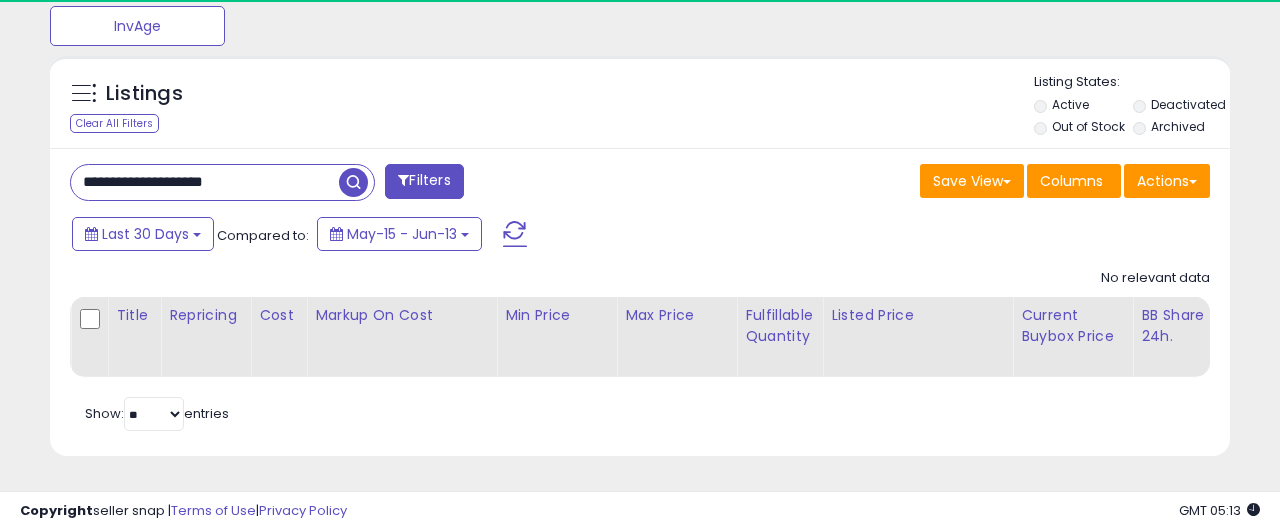 scroll, scrollTop: 999590, scrollLeft: 999317, axis: both 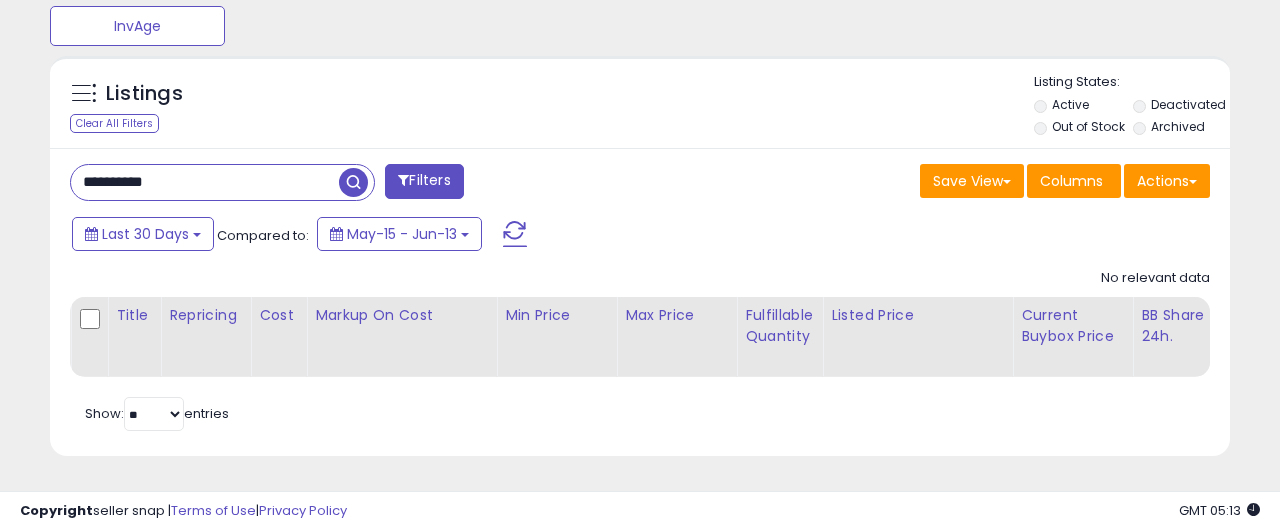 type on "**********" 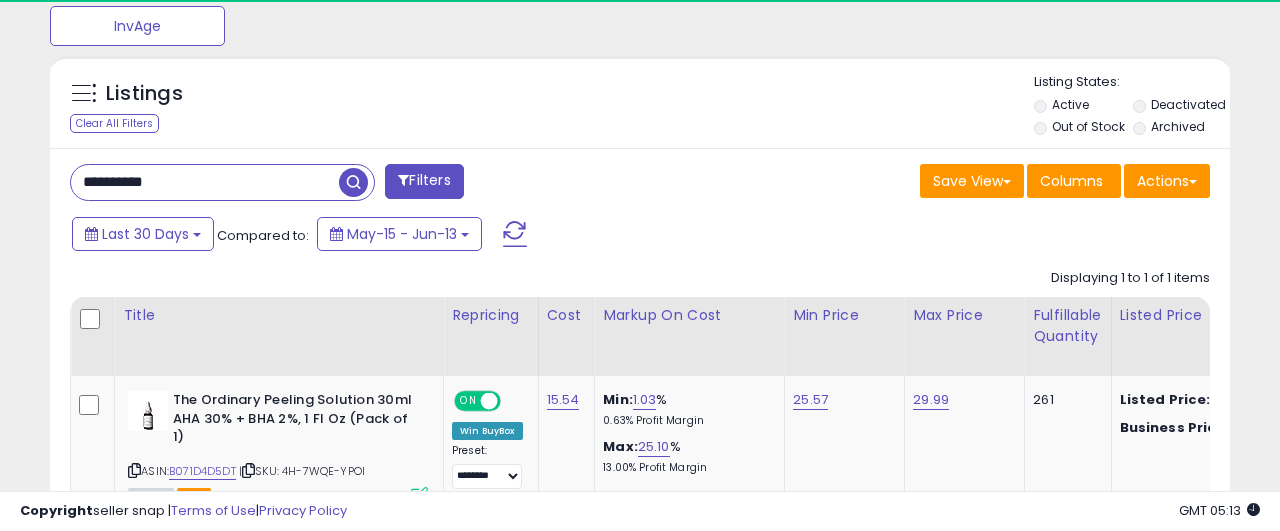 scroll, scrollTop: 999590, scrollLeft: 999317, axis: both 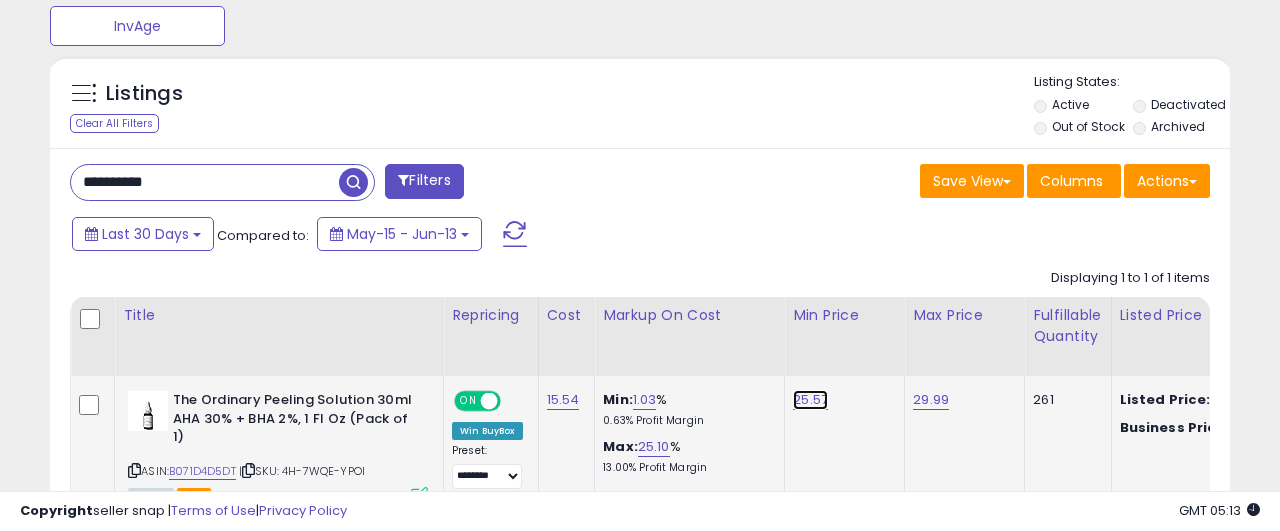 click on "25.57" at bounding box center [810, 400] 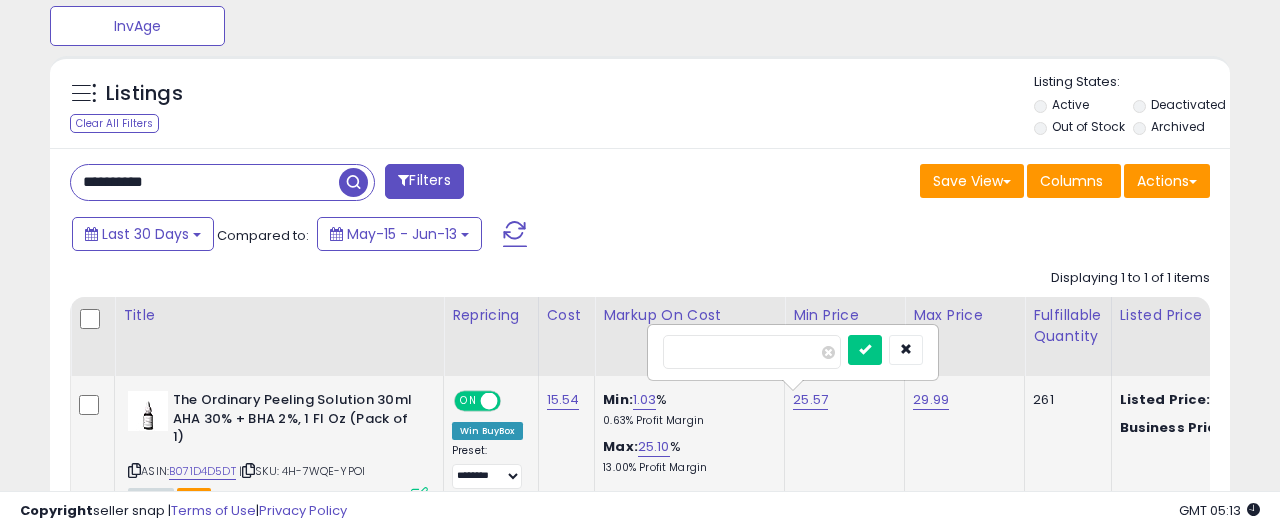 click on "*****" at bounding box center (752, 352) 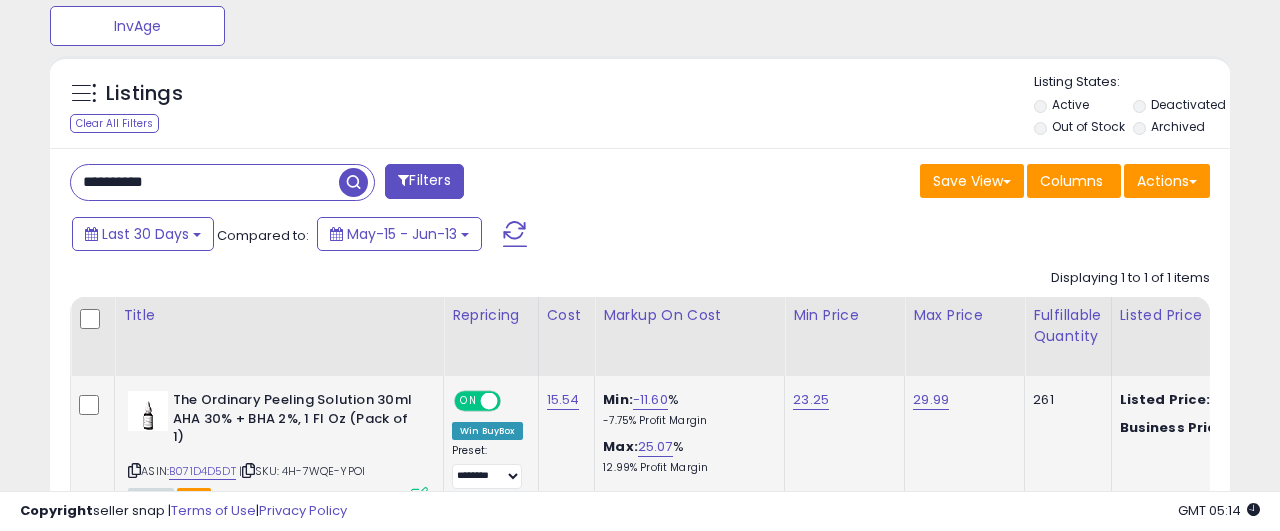 click on "**********" at bounding box center [205, 182] 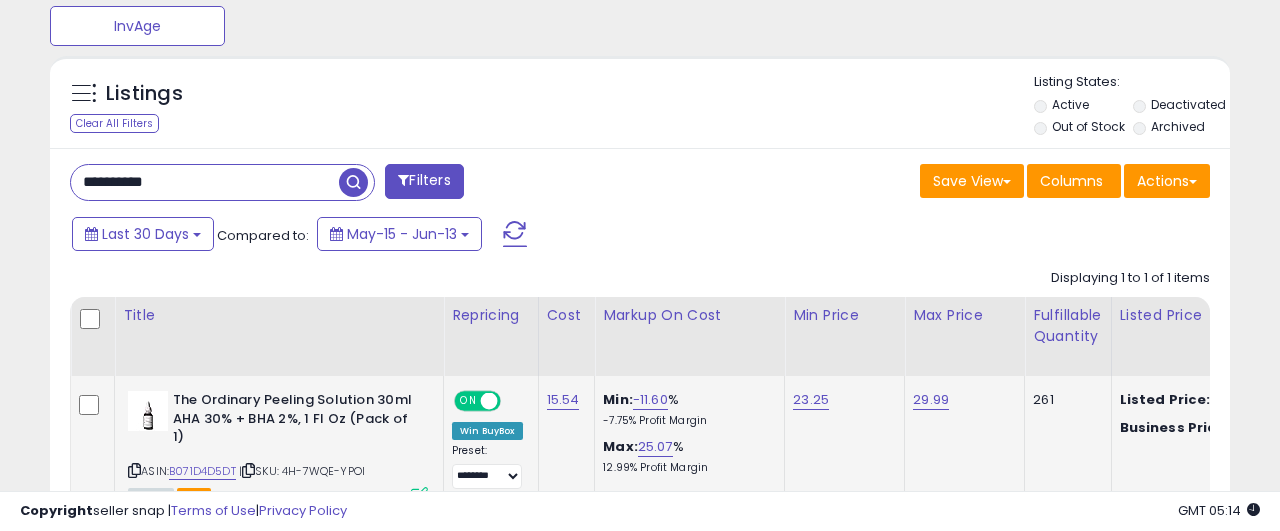 paste 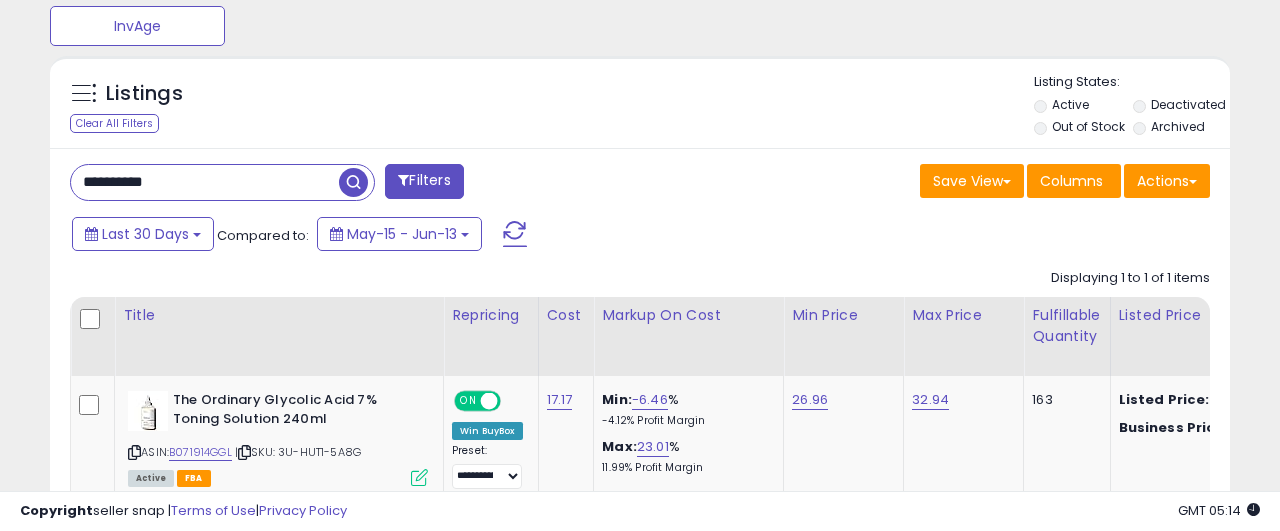 scroll, scrollTop: 999590, scrollLeft: 999317, axis: both 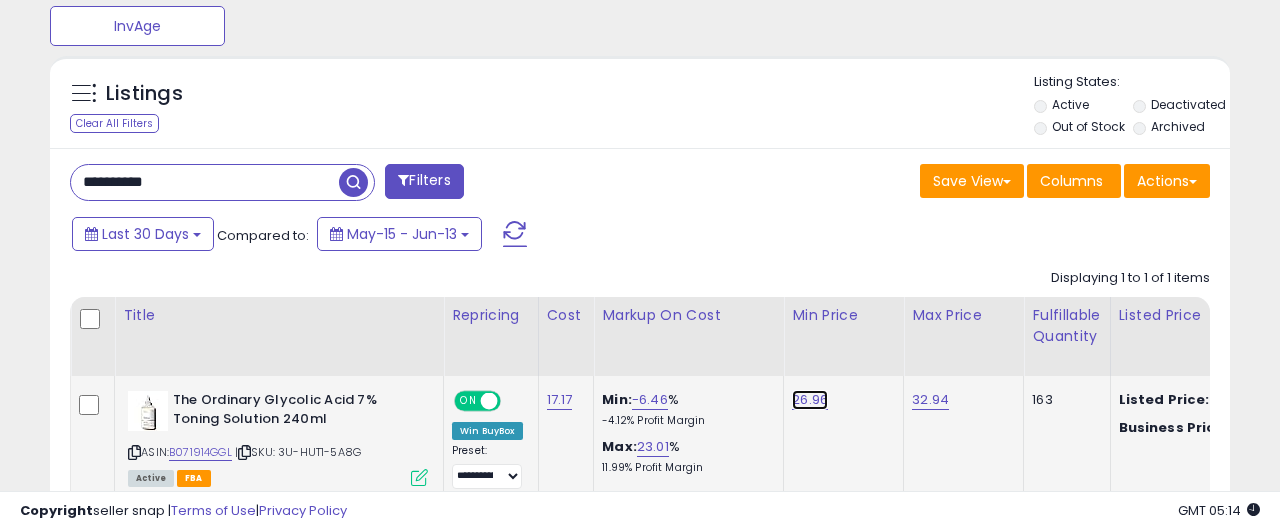 click on "26.96" at bounding box center (810, 400) 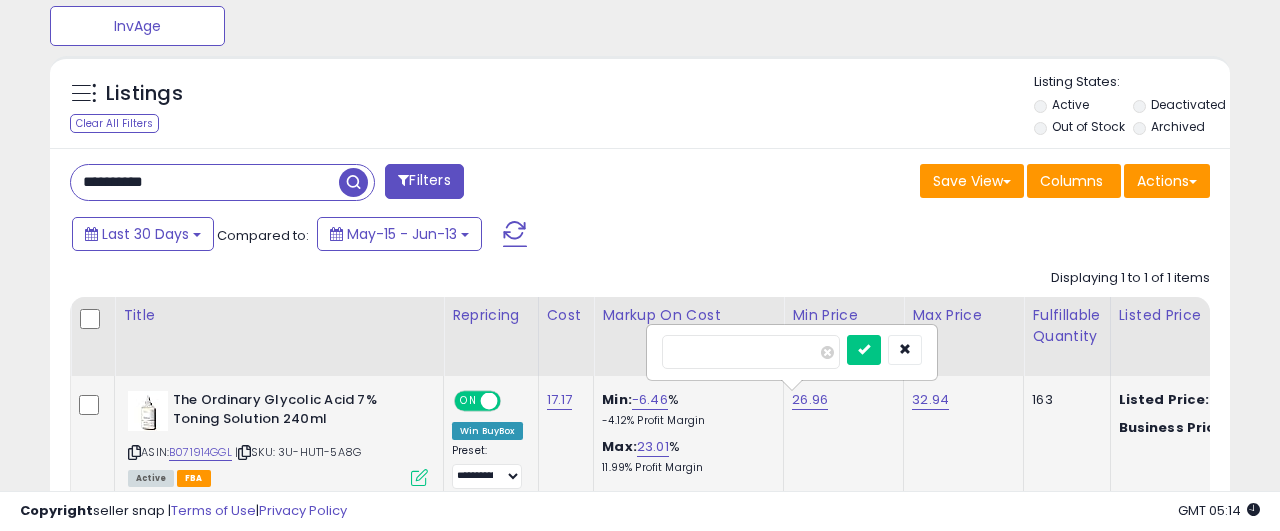 click on "*****" at bounding box center [751, 352] 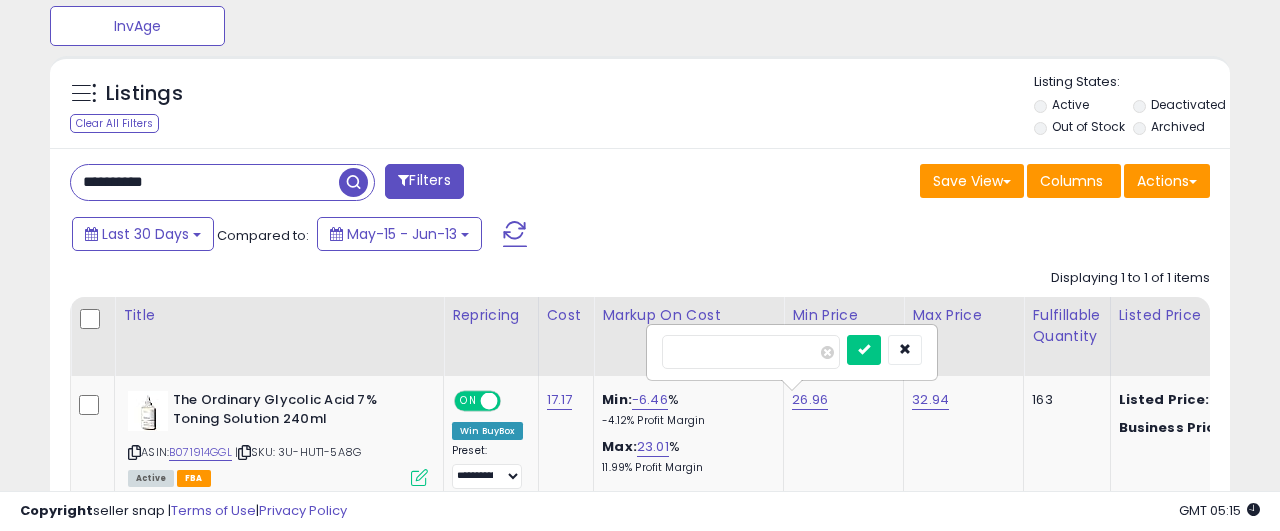 type on "*****" 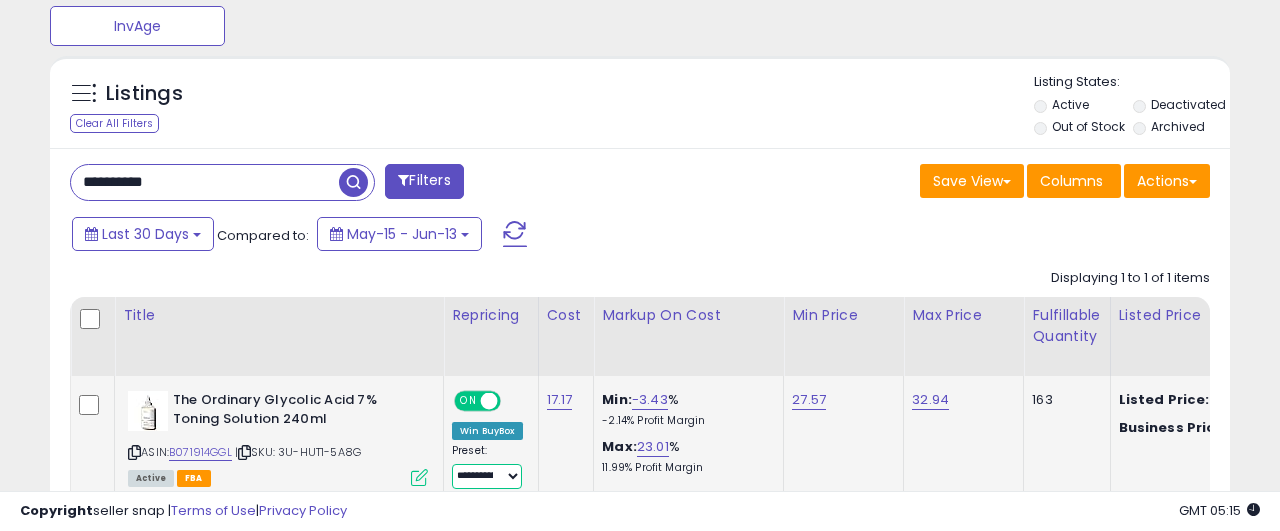 click on "**********" at bounding box center (487, 476) 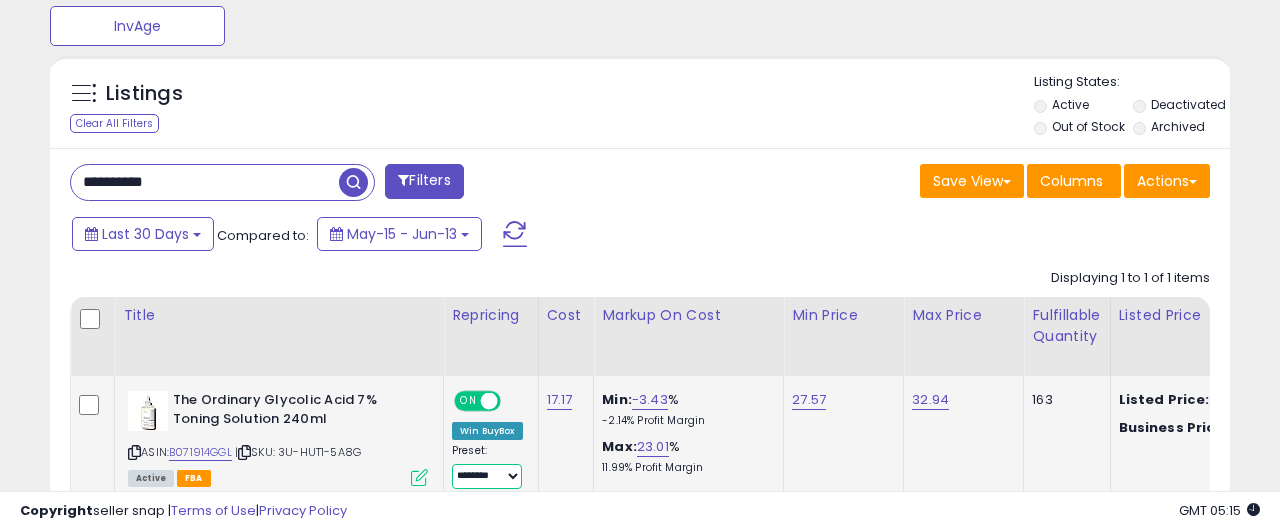 click on "********" at bounding box center [0, 0] 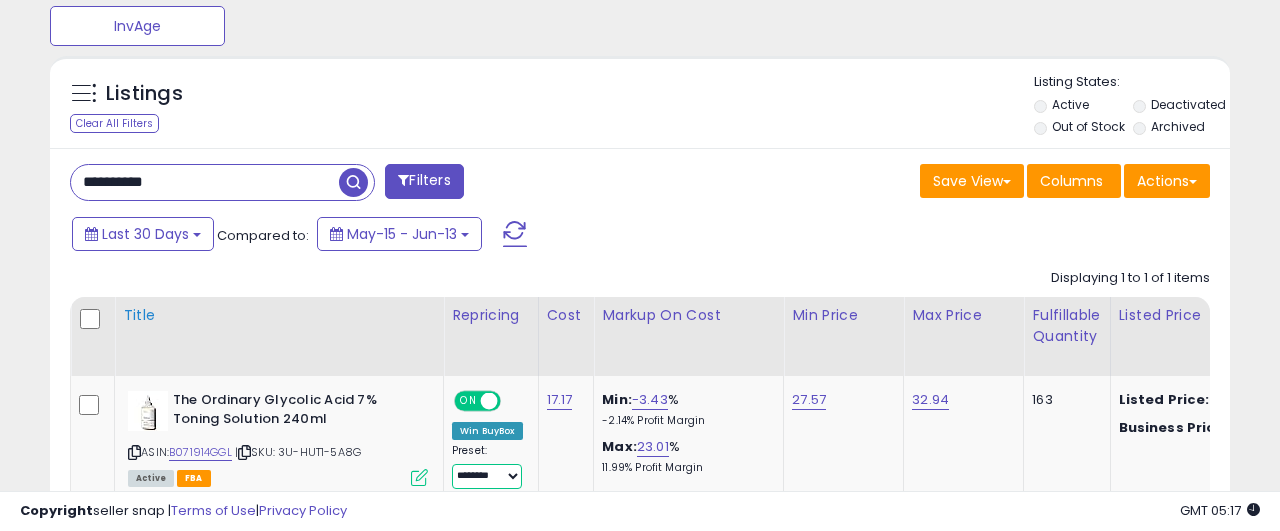 scroll, scrollTop: 920, scrollLeft: 0, axis: vertical 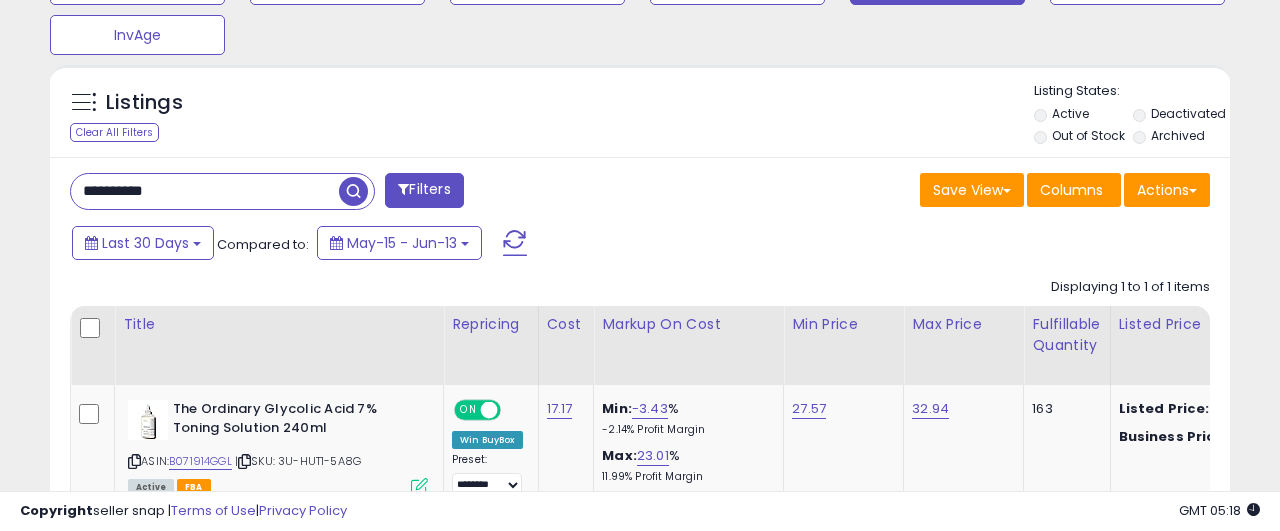 click on "**********" at bounding box center (205, 191) 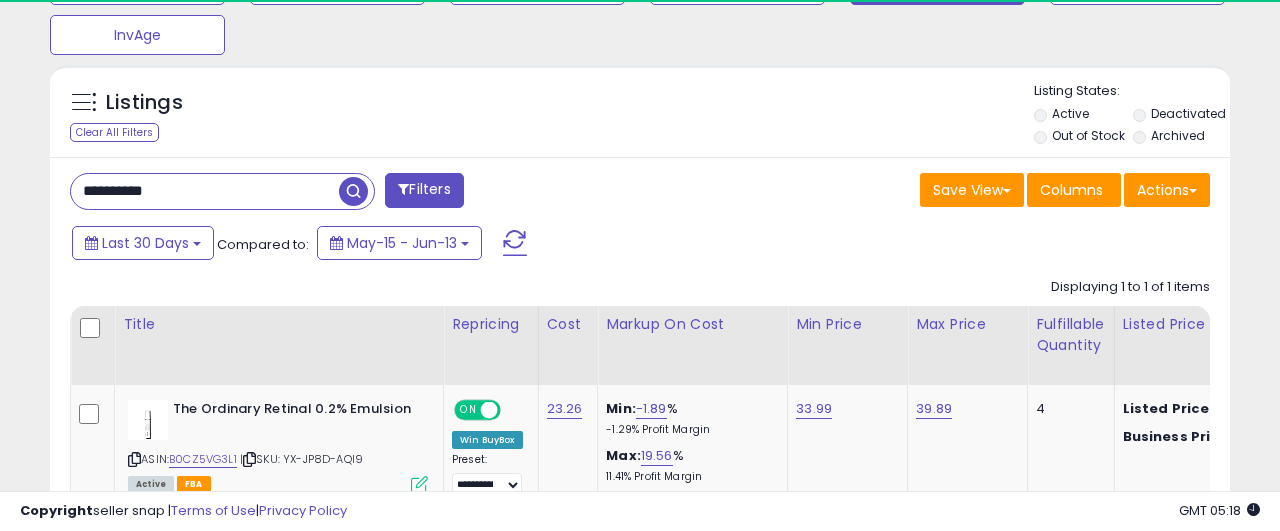scroll, scrollTop: 999590, scrollLeft: 999317, axis: both 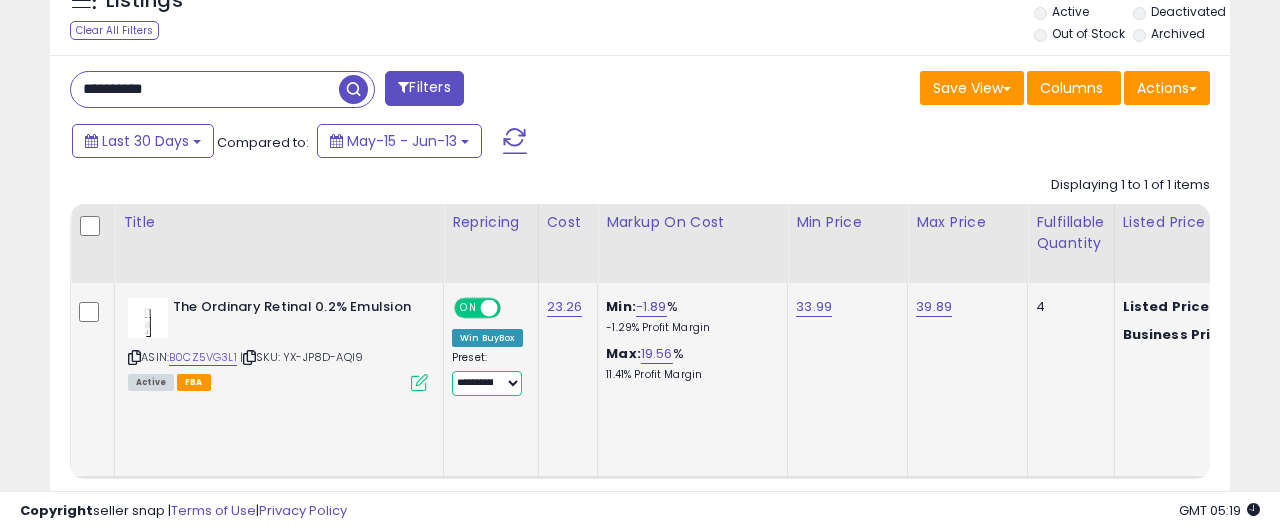 click on "**********" at bounding box center (487, 383) 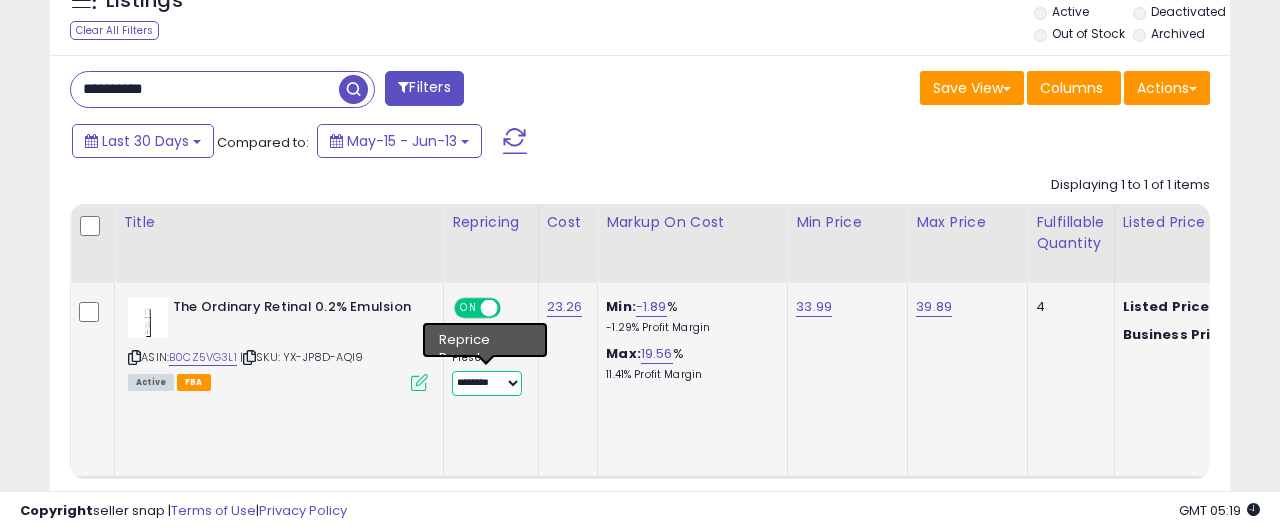 click on "********" at bounding box center [0, 0] 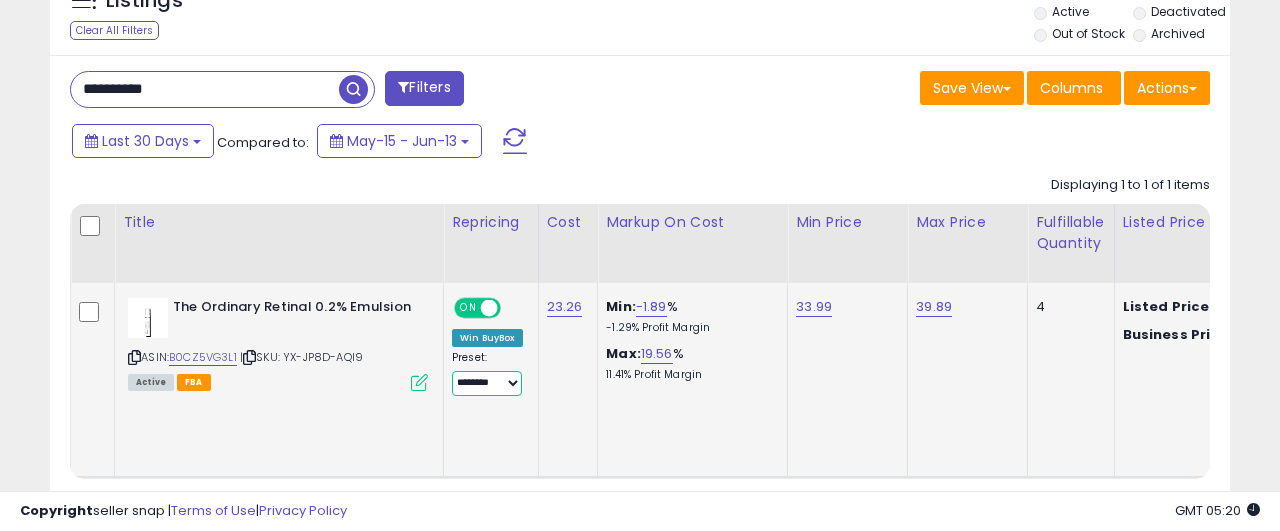 click on "**********" at bounding box center (487, 383) 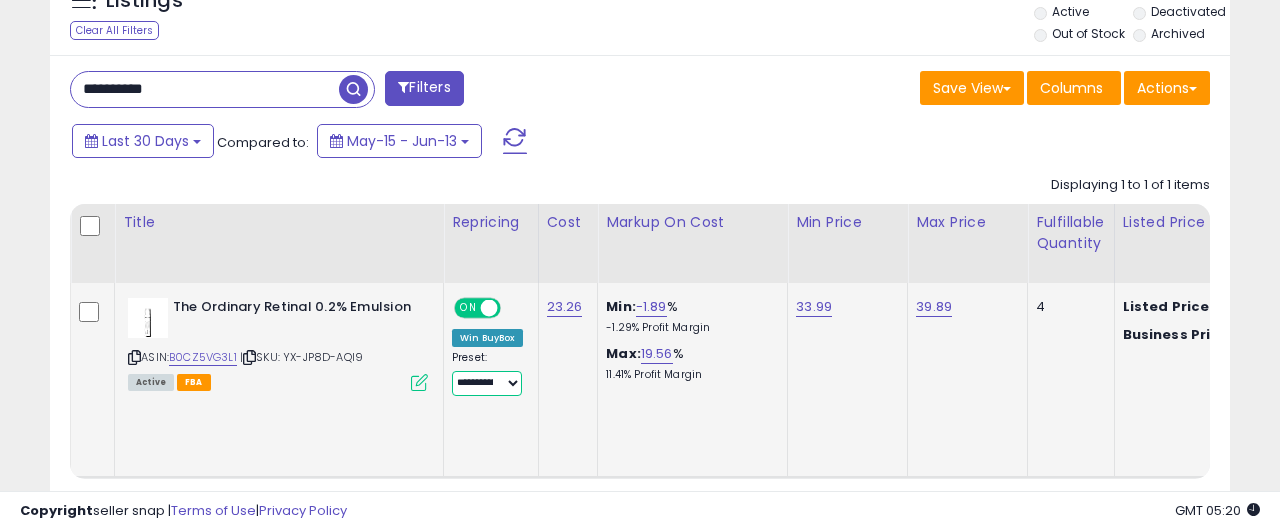 click on "**********" at bounding box center (0, 0) 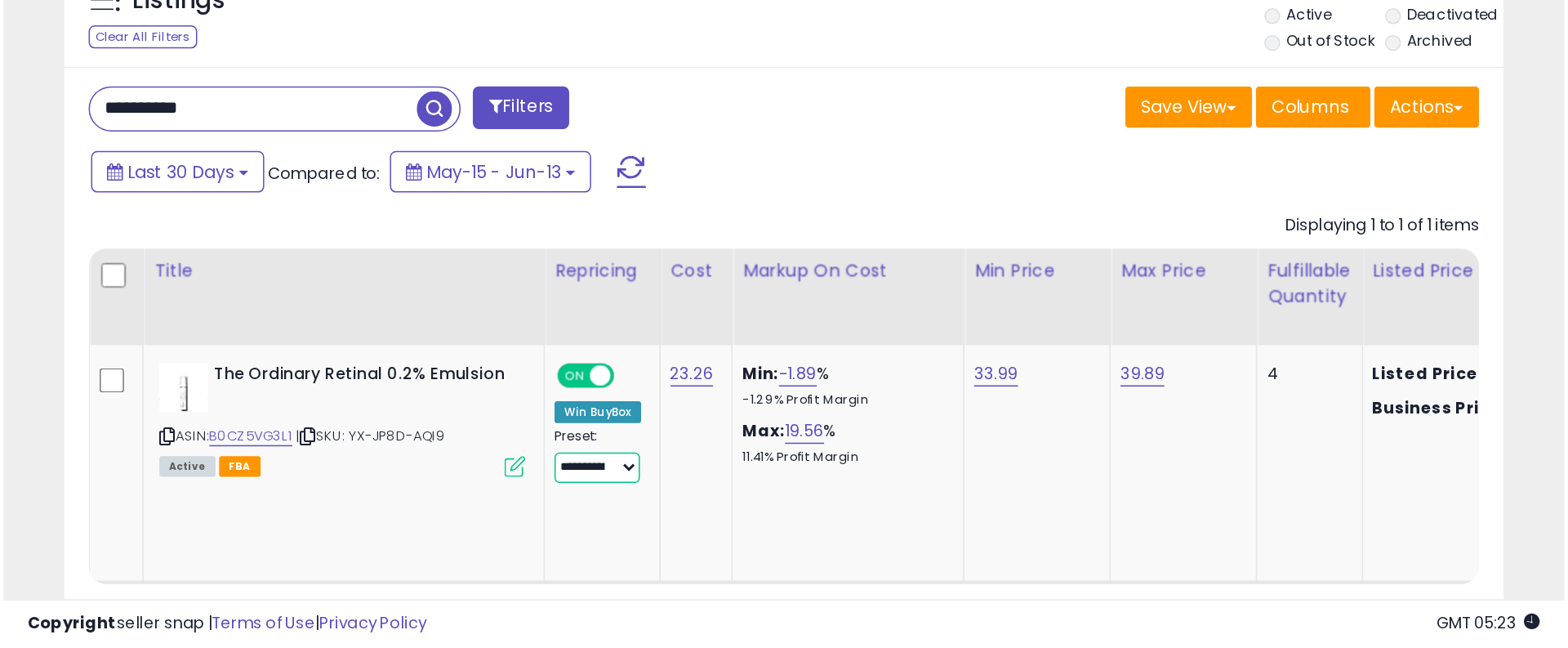 scroll, scrollTop: 538, scrollLeft: 0, axis: vertical 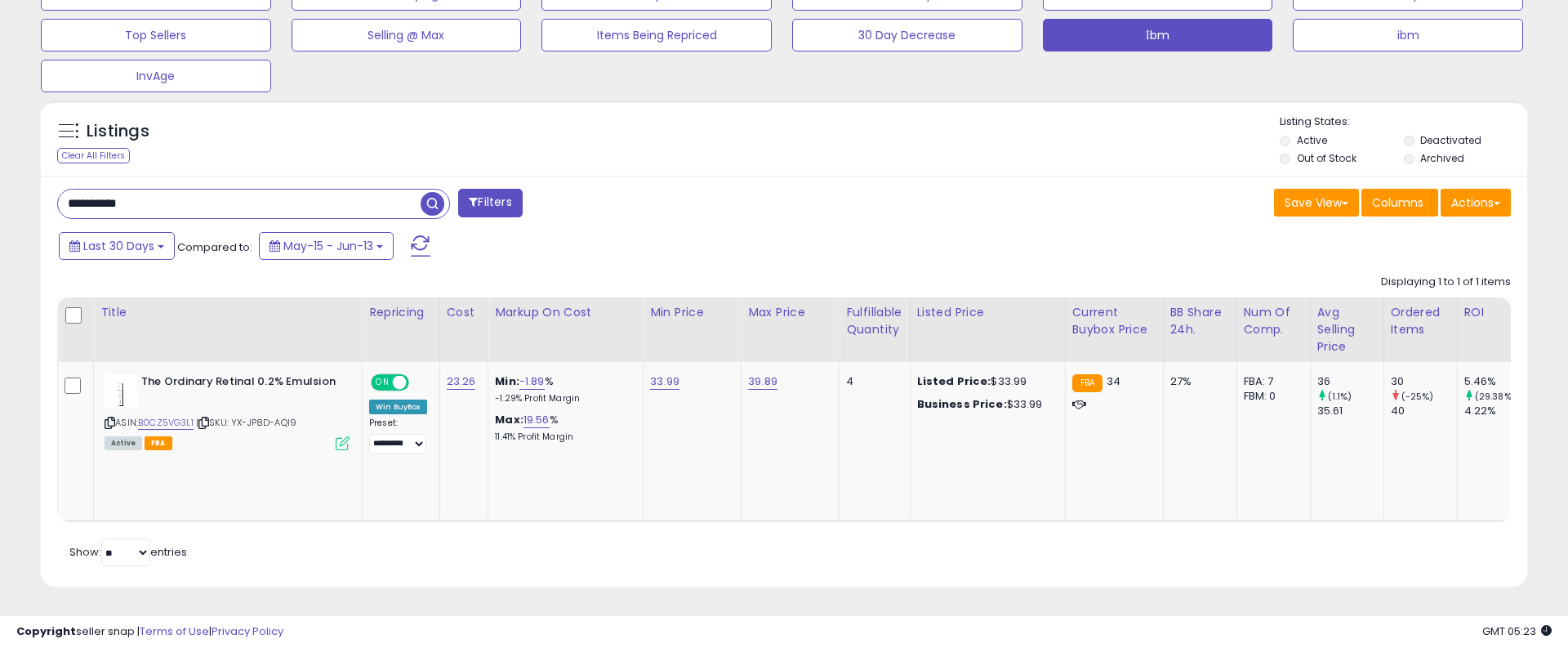 click on "**********" at bounding box center (239, 203) 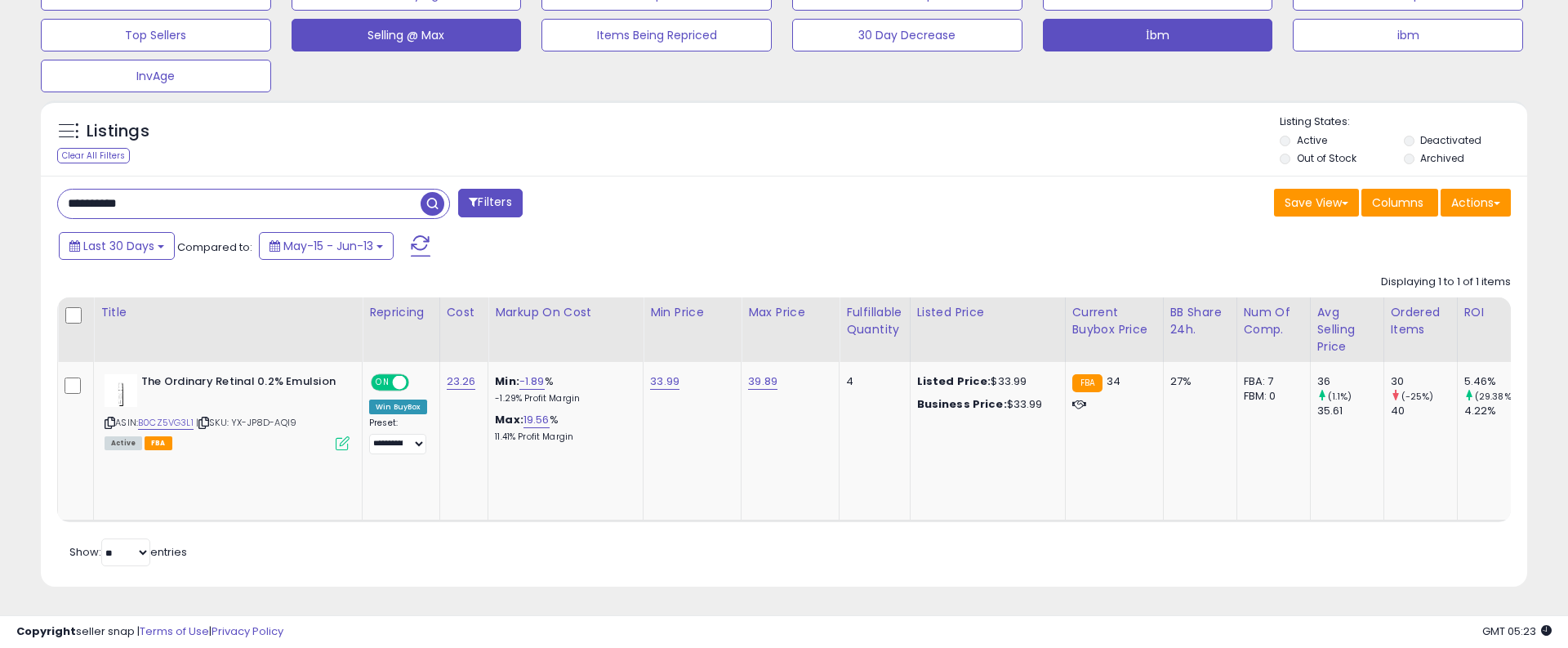 scroll, scrollTop: 378, scrollLeft: 0, axis: vertical 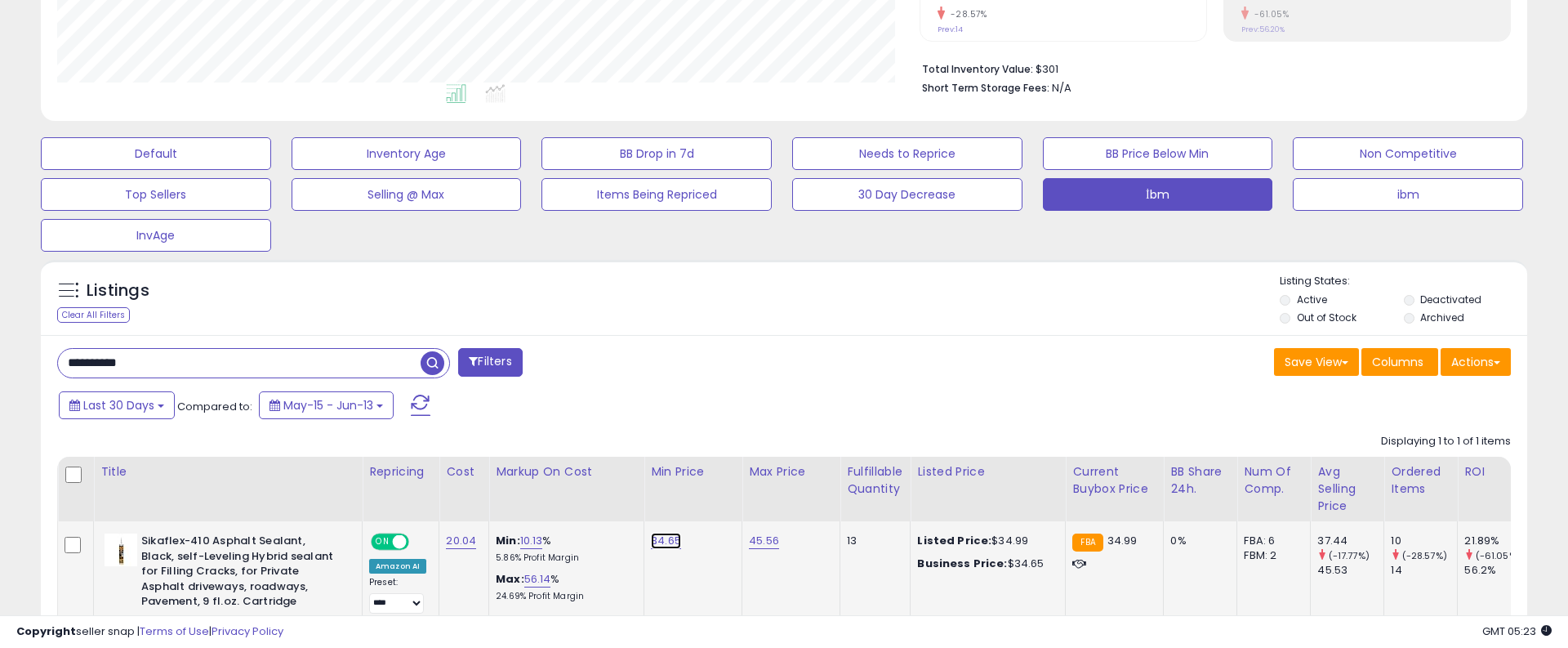 click on "34.65" at bounding box center [666, 541] 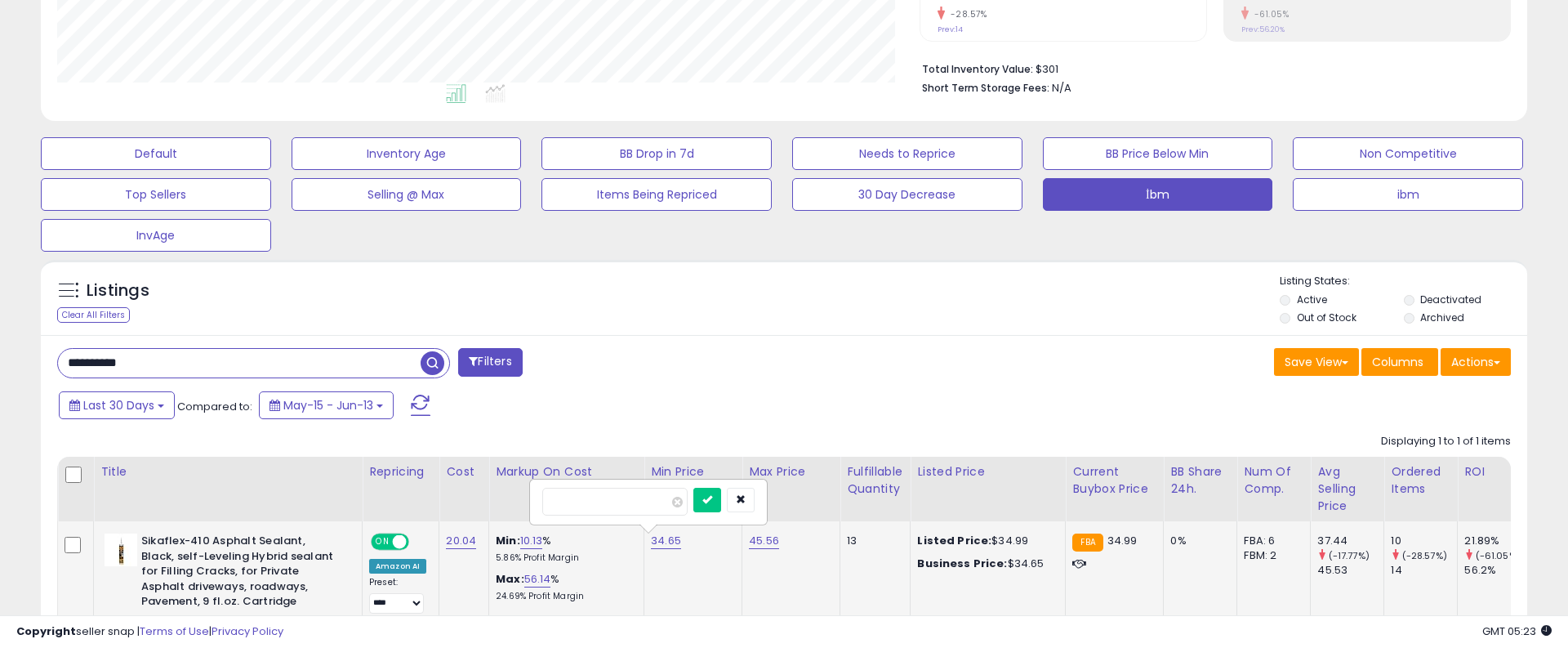 click on "*****" at bounding box center (615, 502) 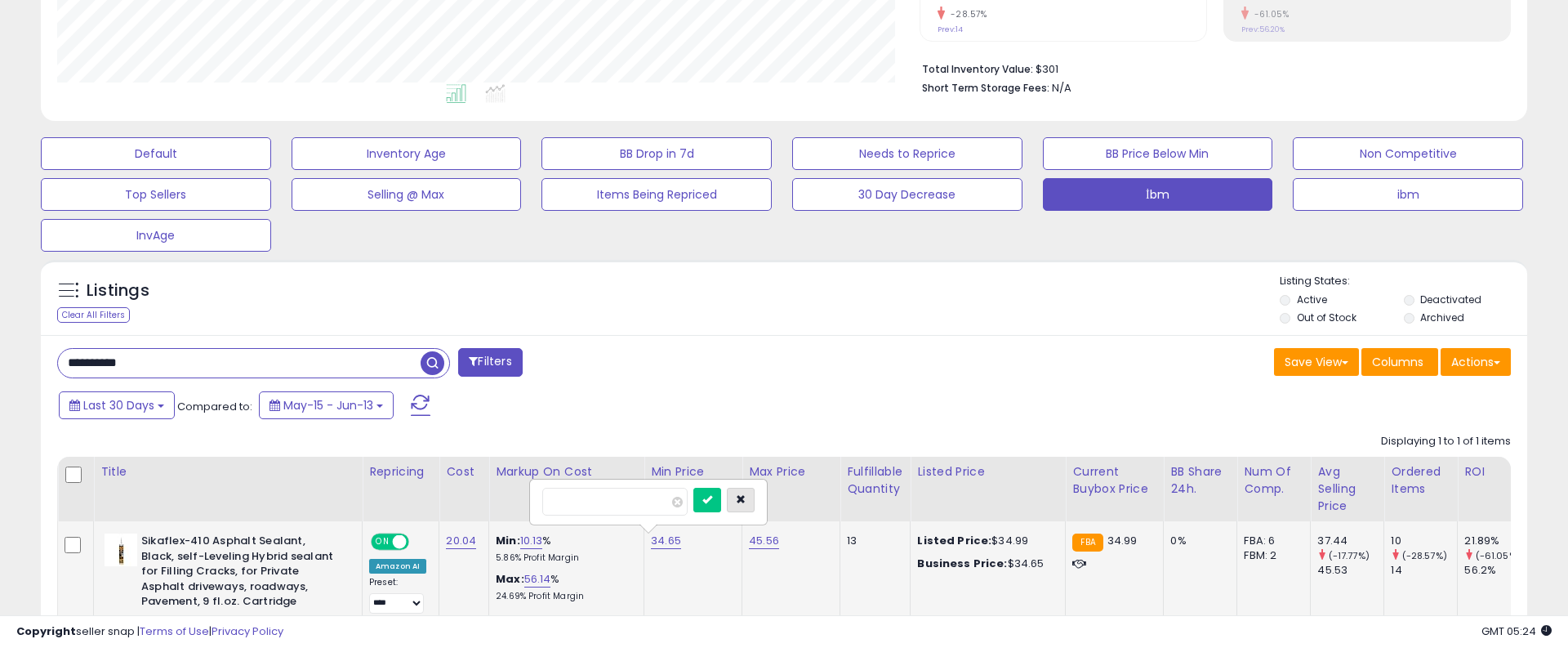 click at bounding box center (741, 500) 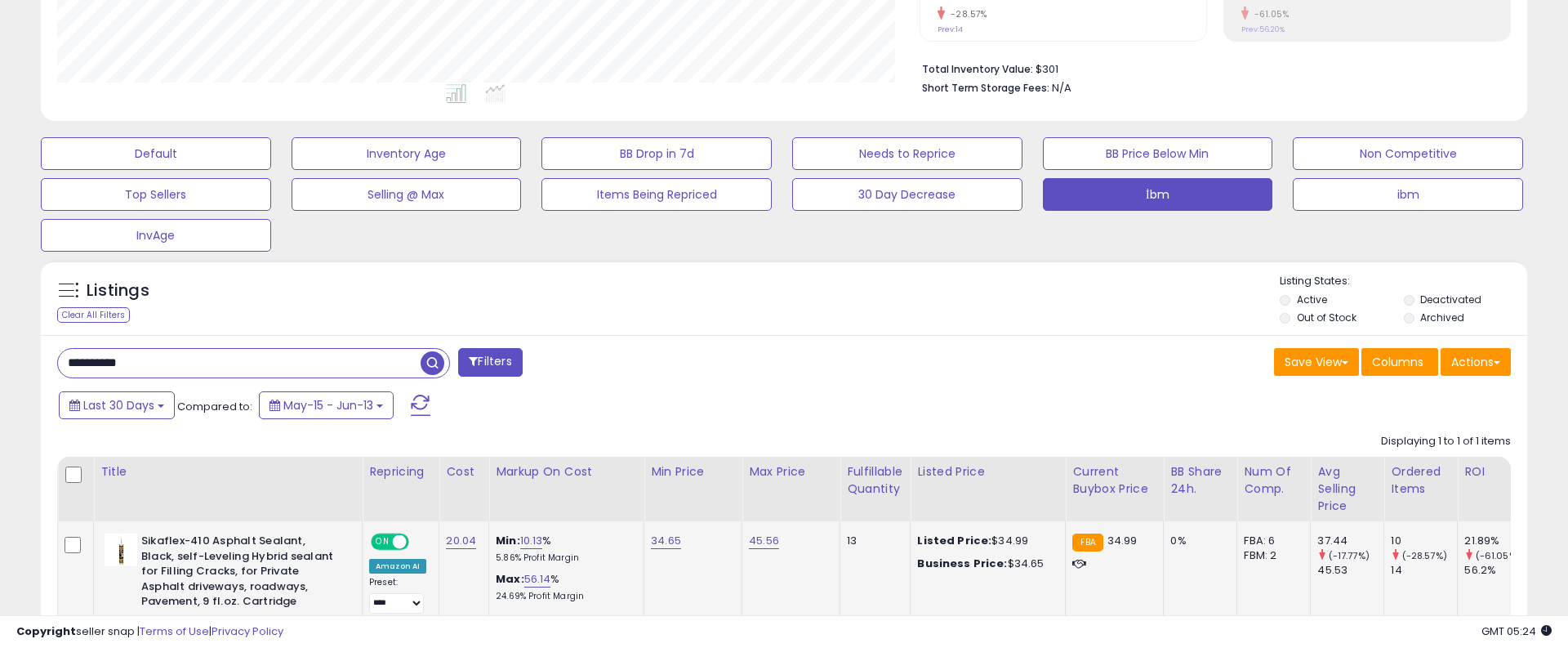 click on "Min:  10.13 %   5.86%  Profit Margin Max:  56.14 %   24.69%  Profit Margin" 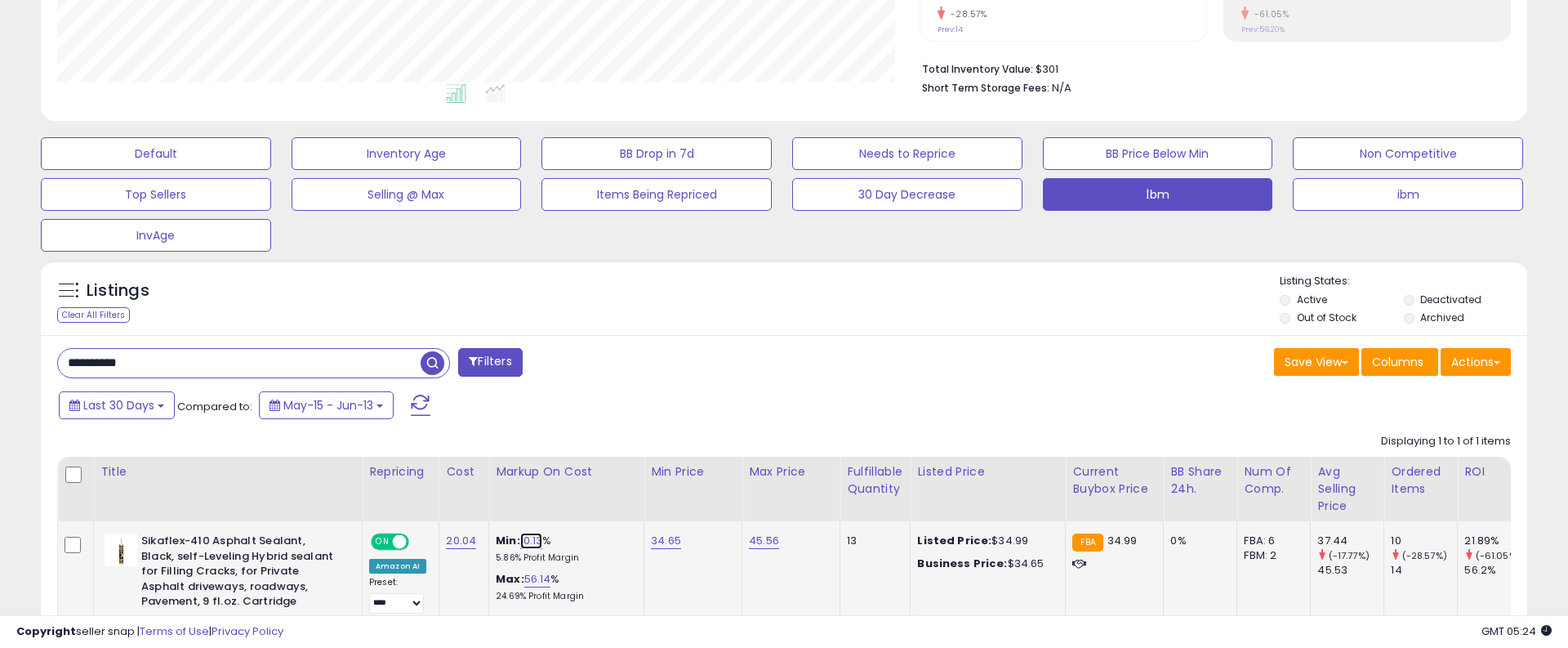 click on "10.13" at bounding box center (532, 541) 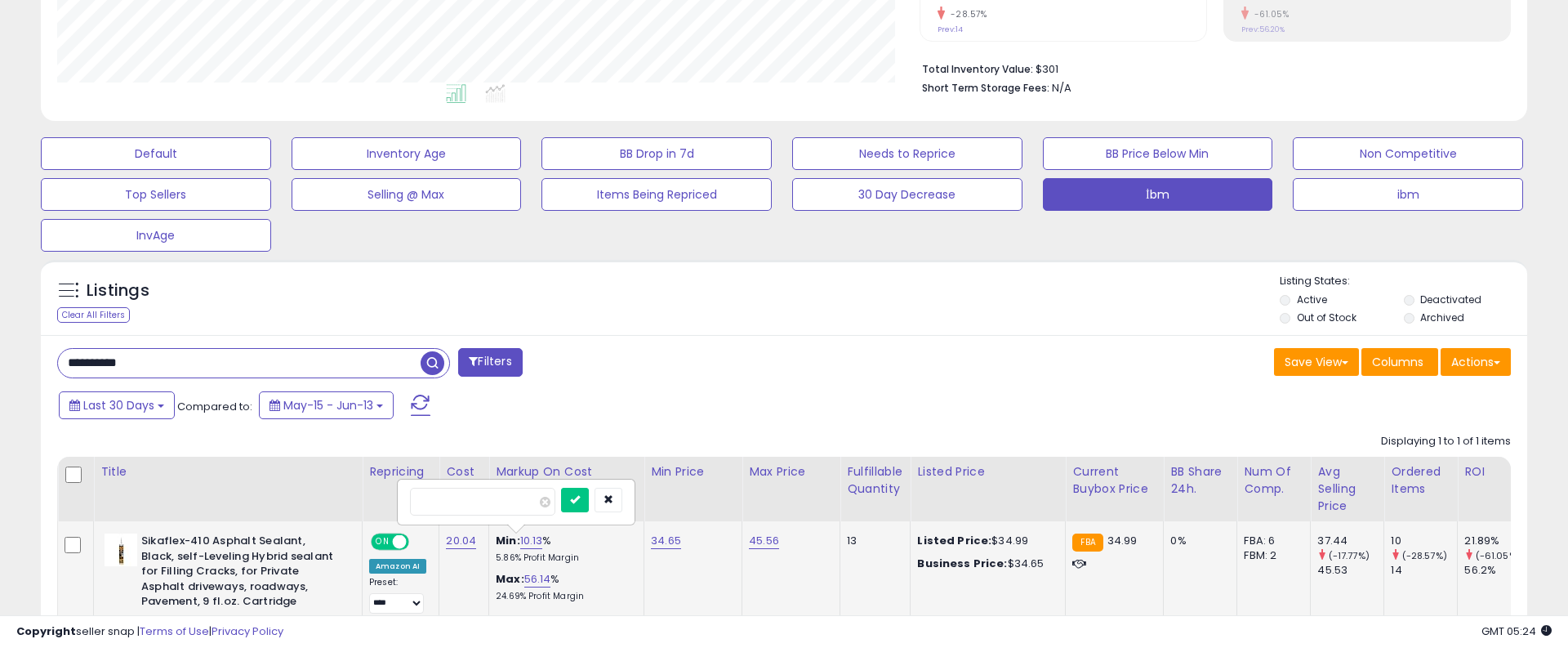 click on "*****" at bounding box center [483, 502] 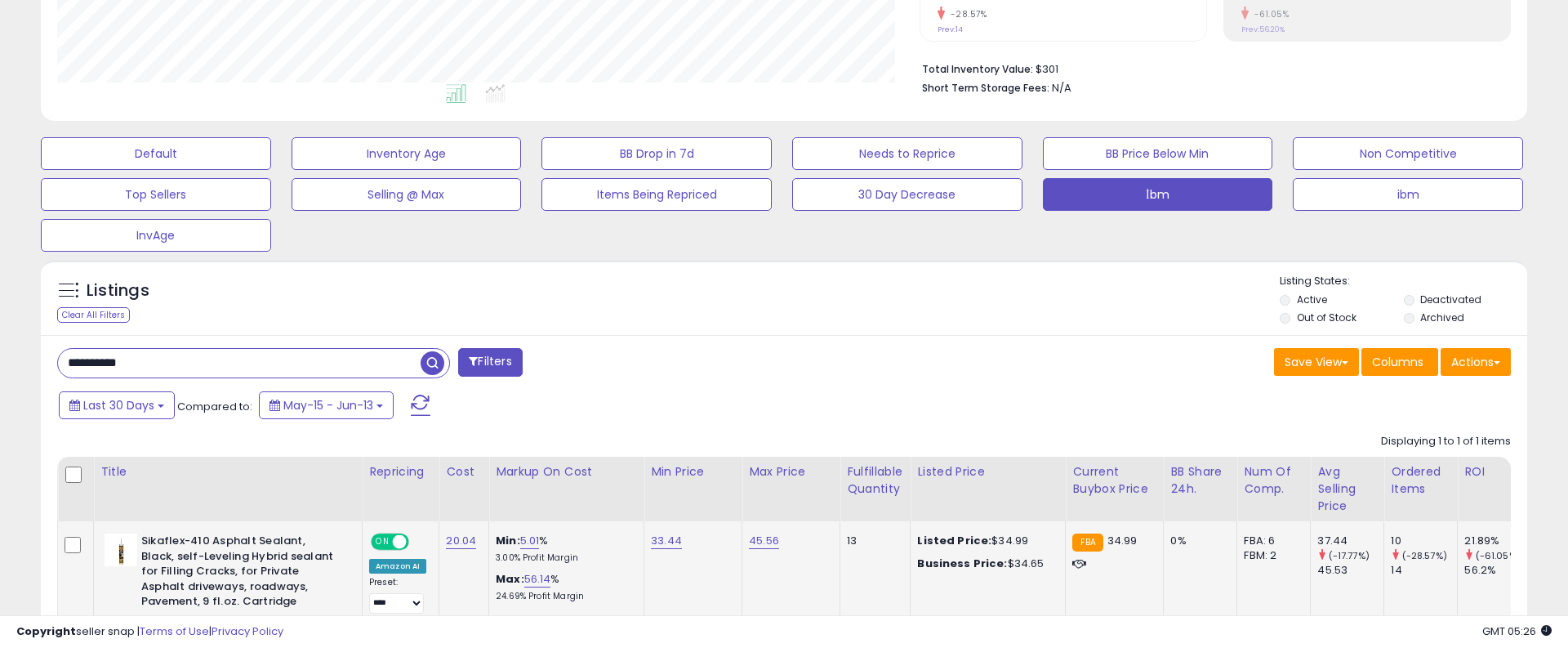 click on "Last 30 Days
Compared to:
May-15 - Jun-13" at bounding box center (599, 407) 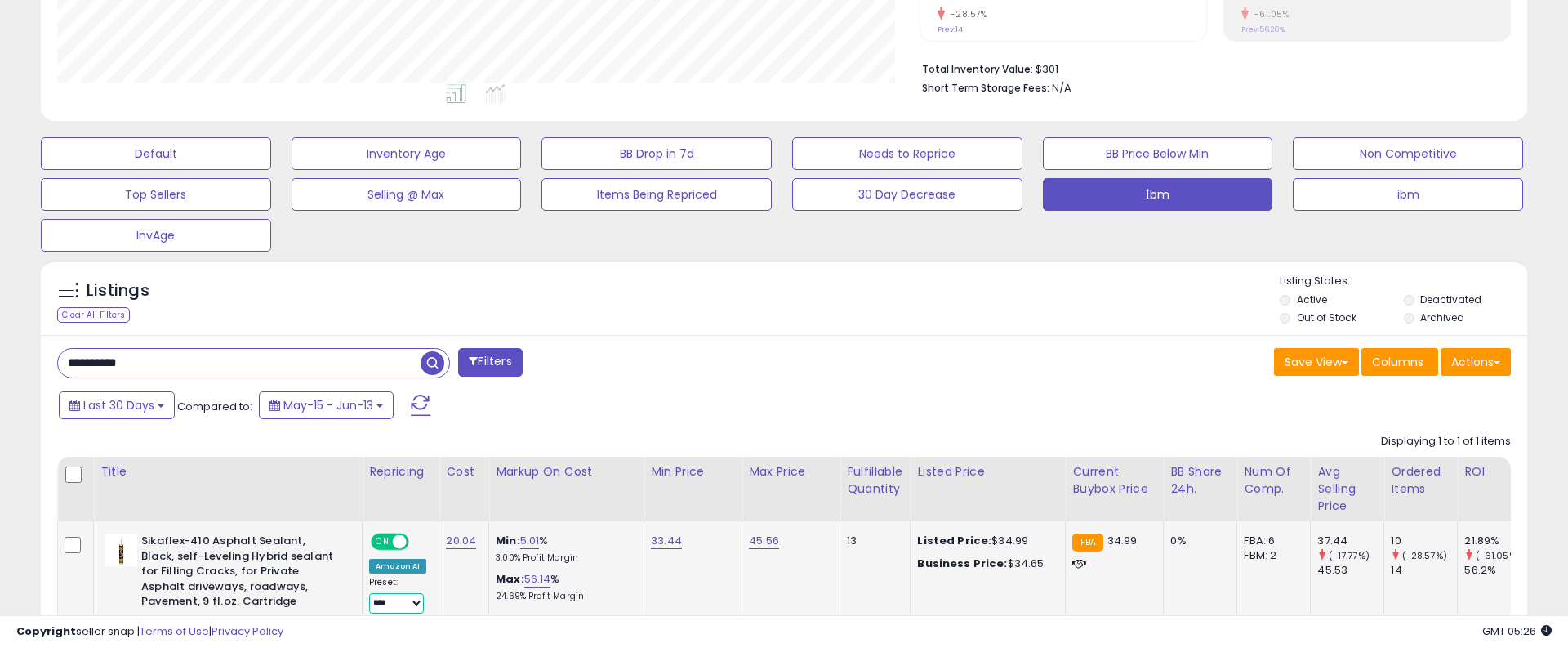 click on "**********" at bounding box center [396, 603] 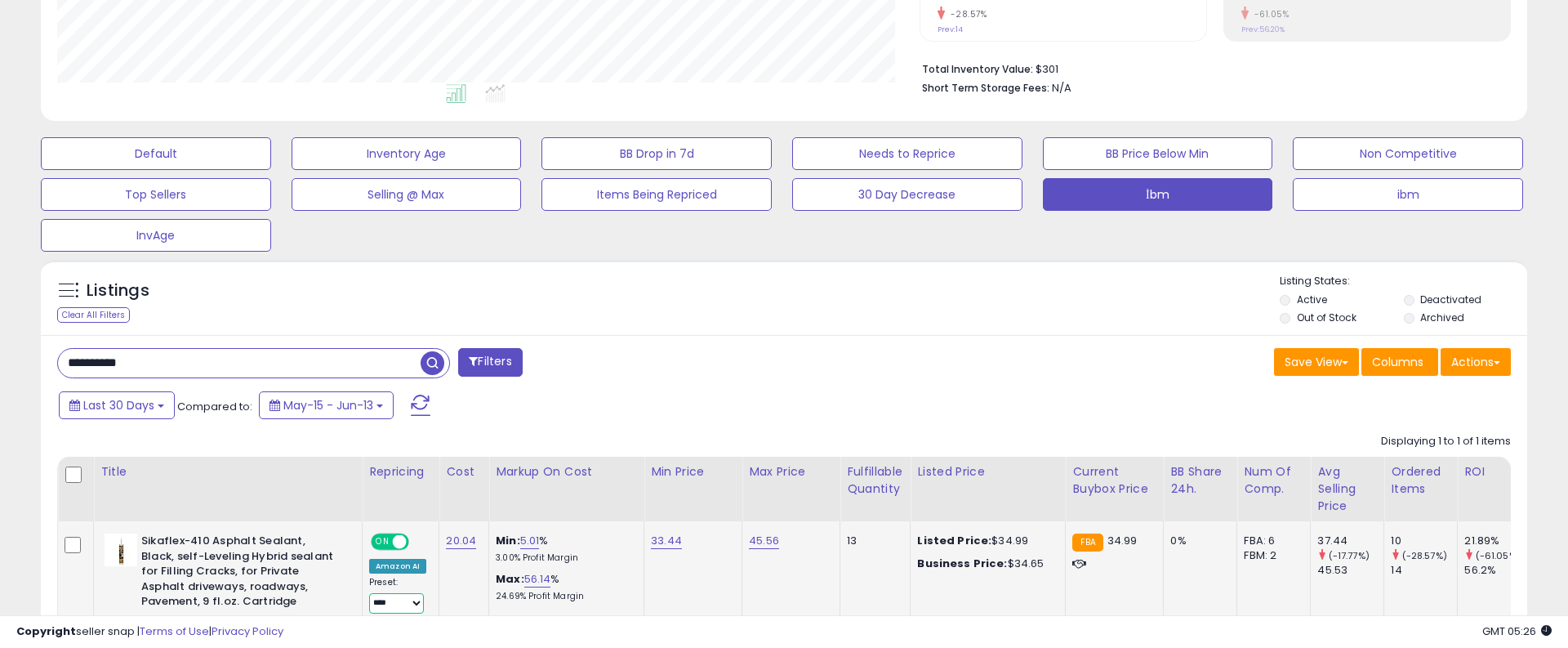select on "********" 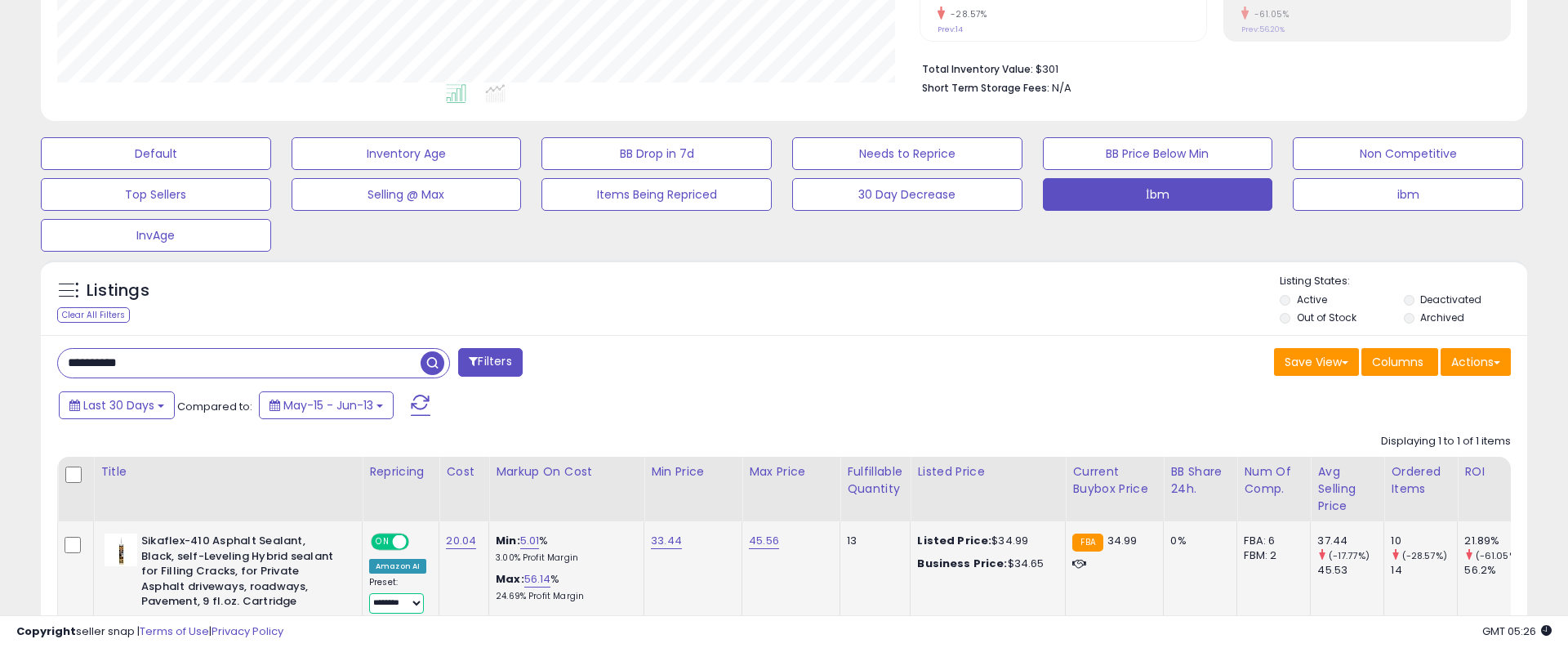 click on "********" at bounding box center [0, 0] 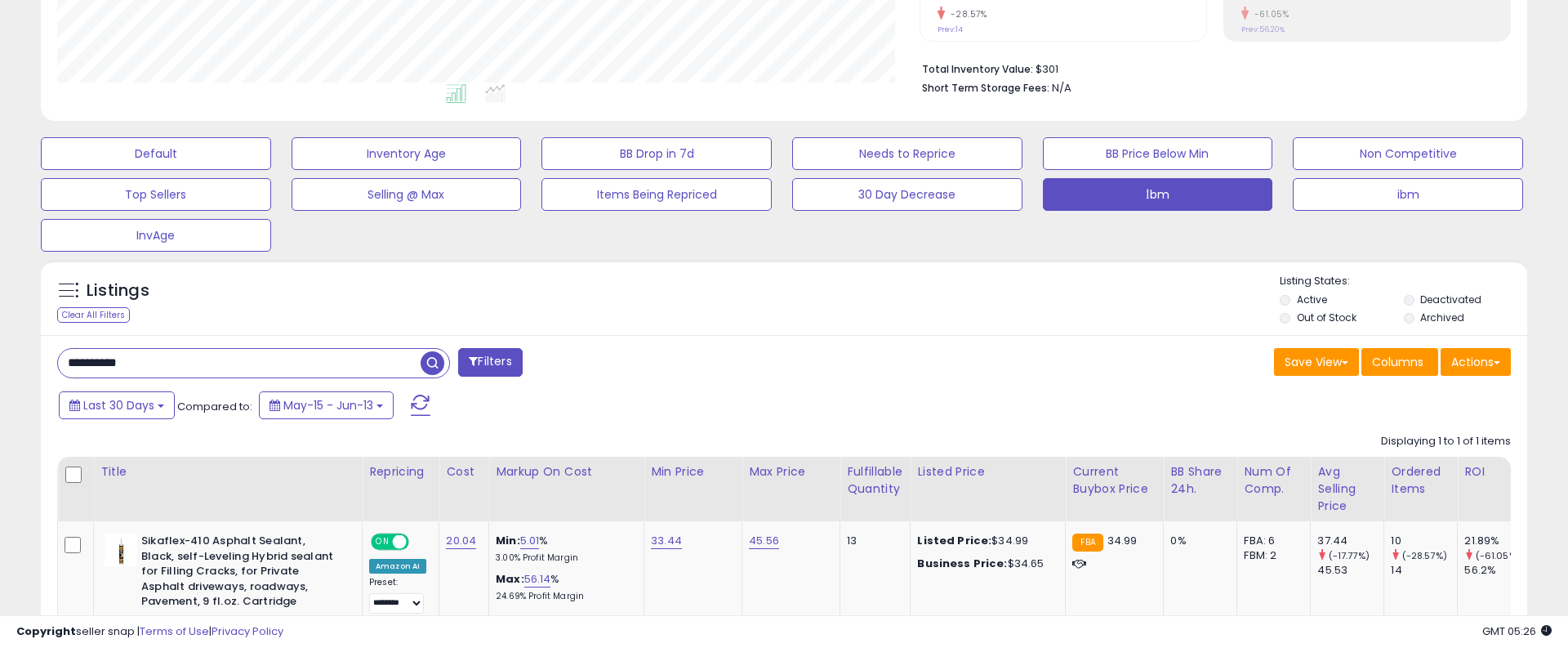 drag, startPoint x: 747, startPoint y: 398, endPoint x: 786, endPoint y: 413, distance: 41.78516 